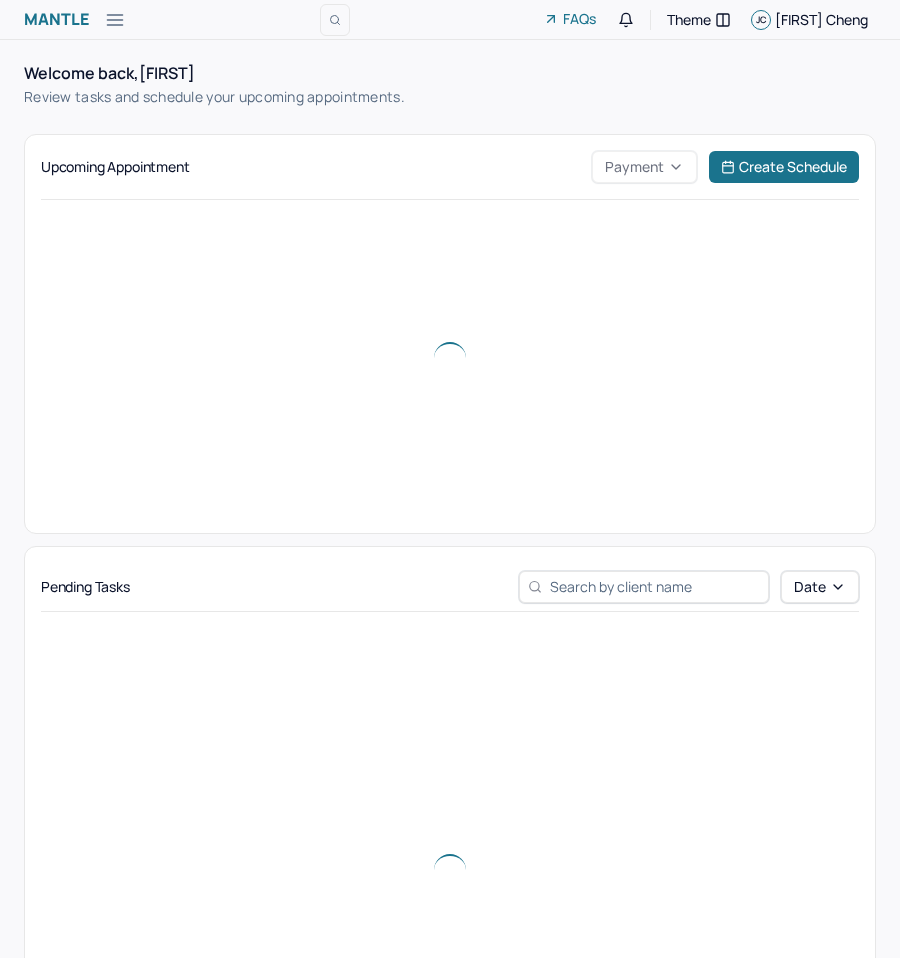 scroll, scrollTop: 0, scrollLeft: 0, axis: both 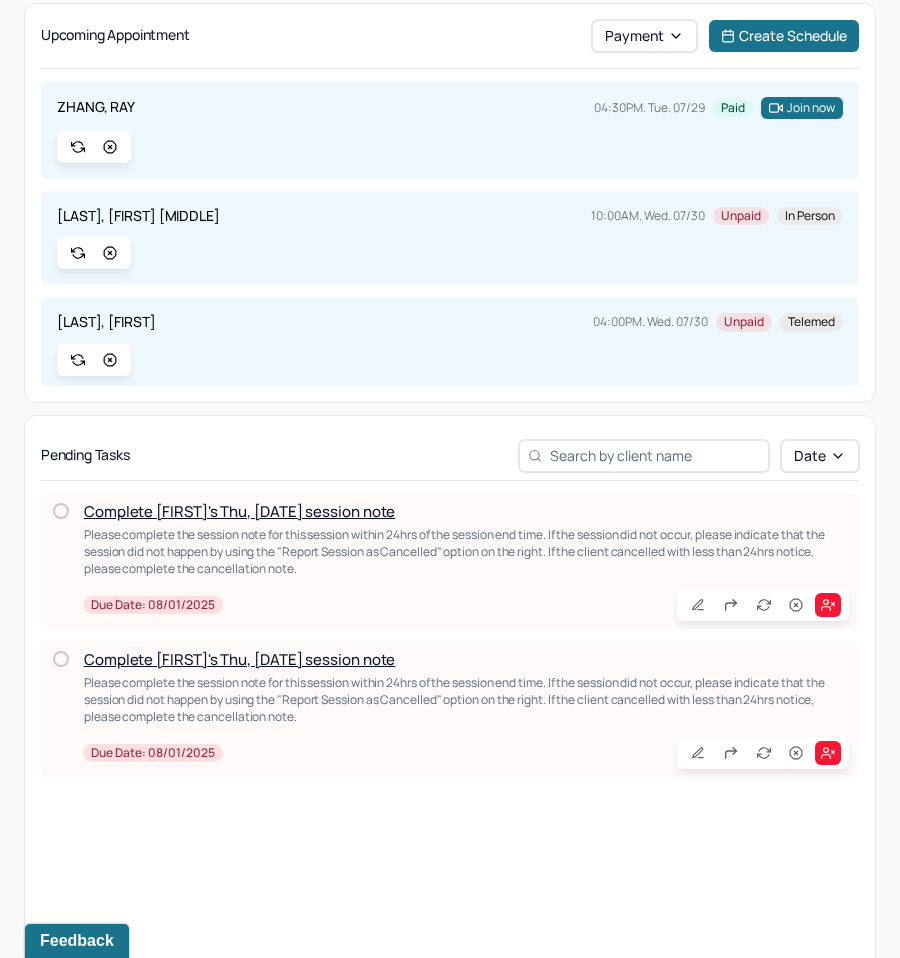click on "Complete [FIRST]'s Thu, [DATE] session note" at bounding box center [239, 659] 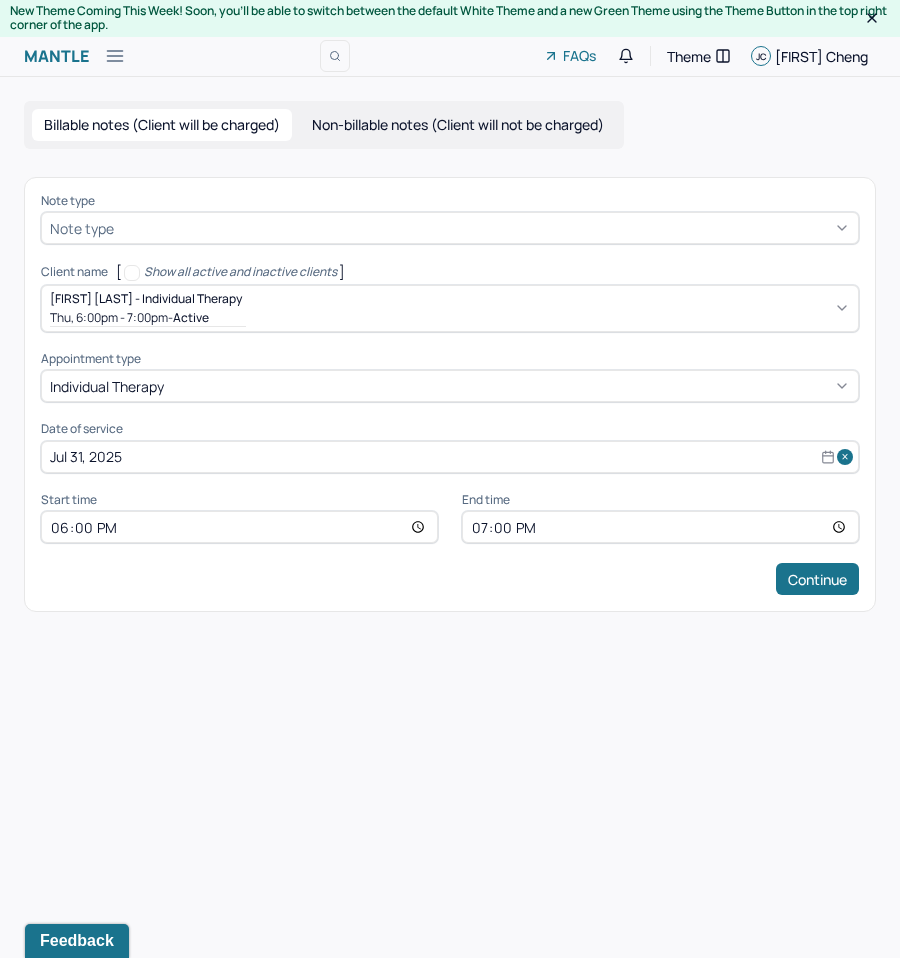 click at bounding box center [484, 228] 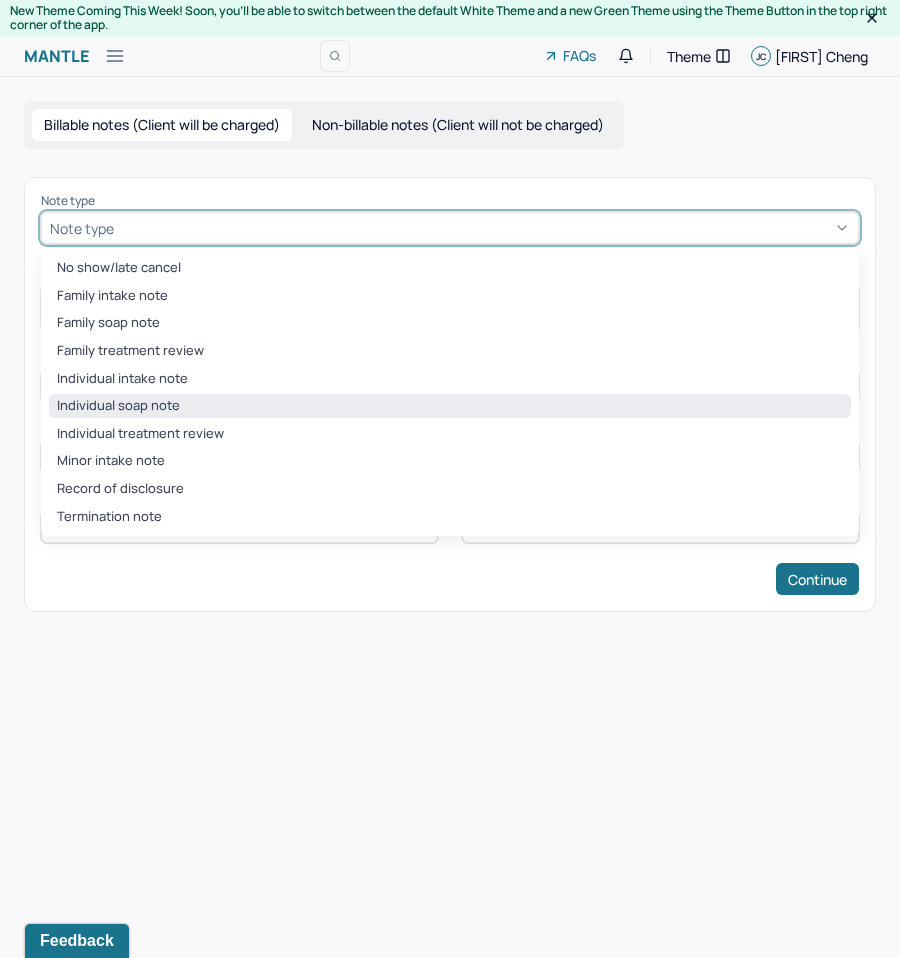 click on "Individual soap note" at bounding box center (450, 406) 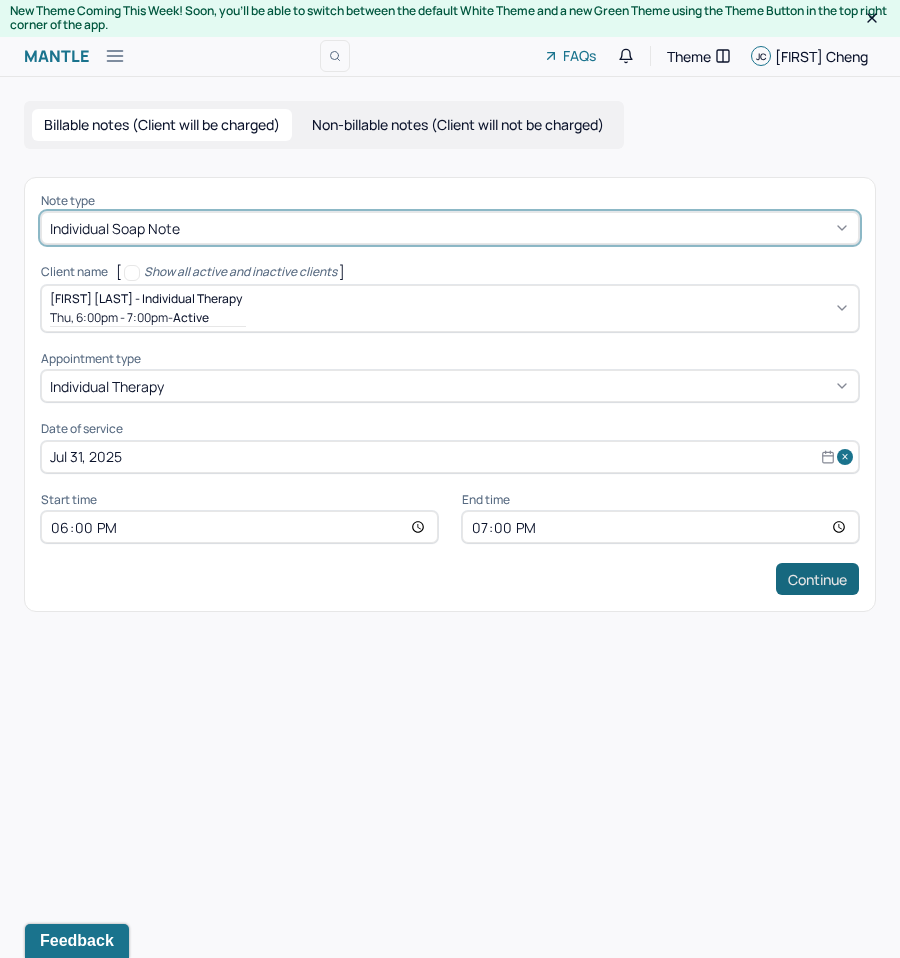 click on "Continue" at bounding box center [817, 579] 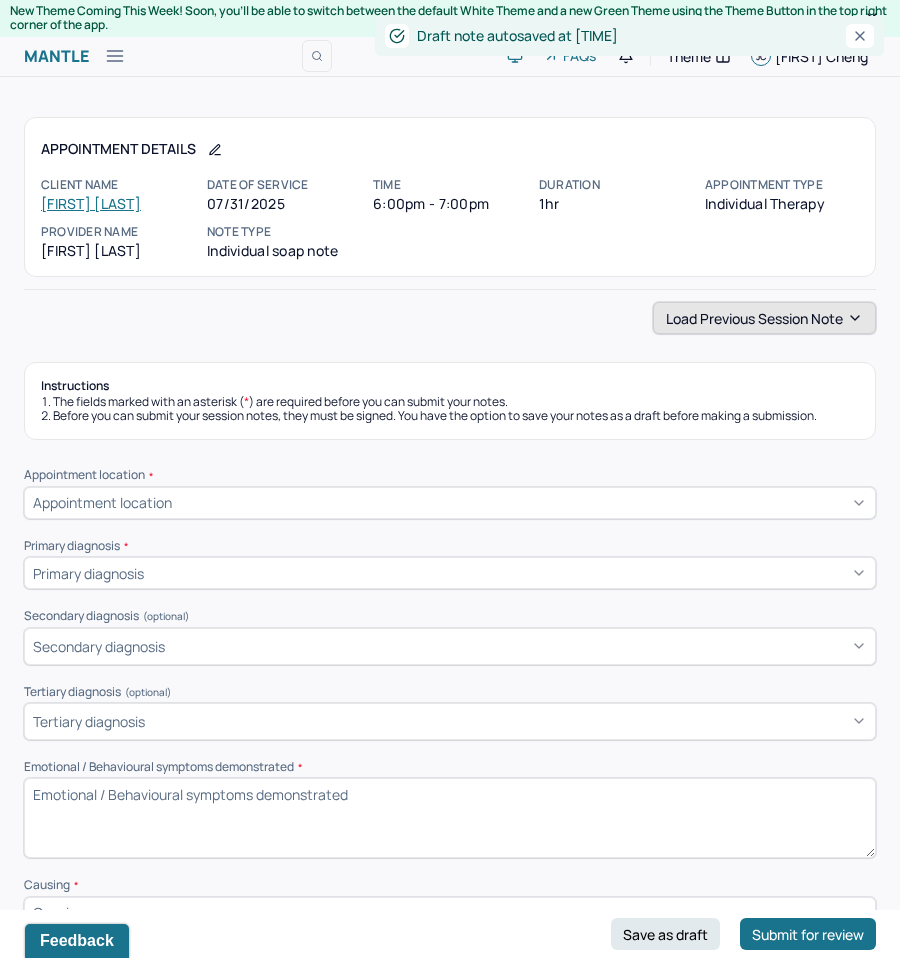 click on "Load previous session note" at bounding box center (764, 318) 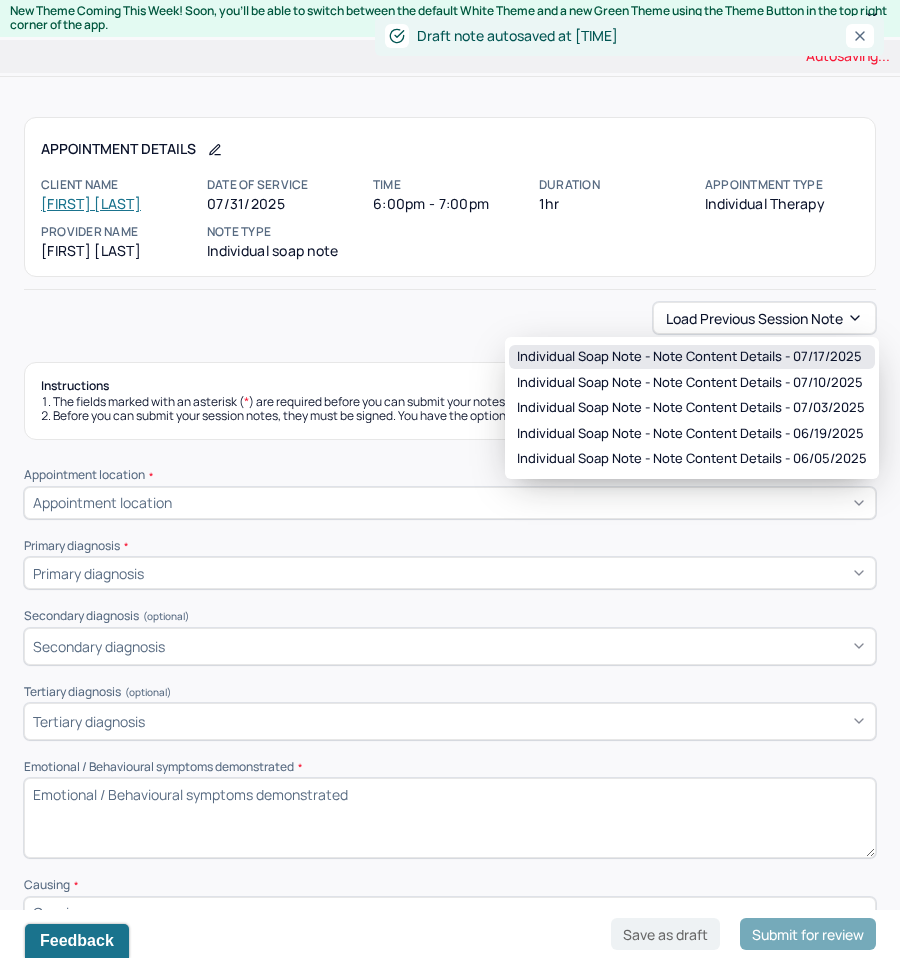 click on "Individual soap note   - Note content Details -   07/17/2025" at bounding box center [689, 357] 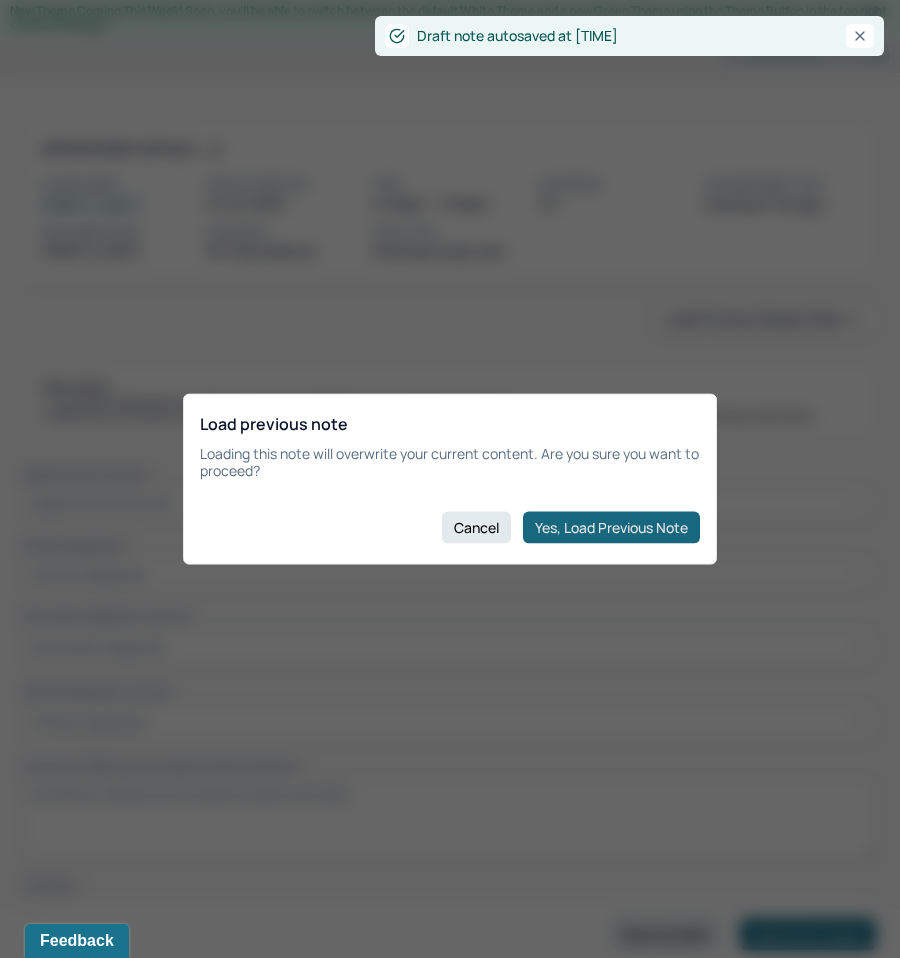 click on "Yes, Load Previous Note" at bounding box center [611, 527] 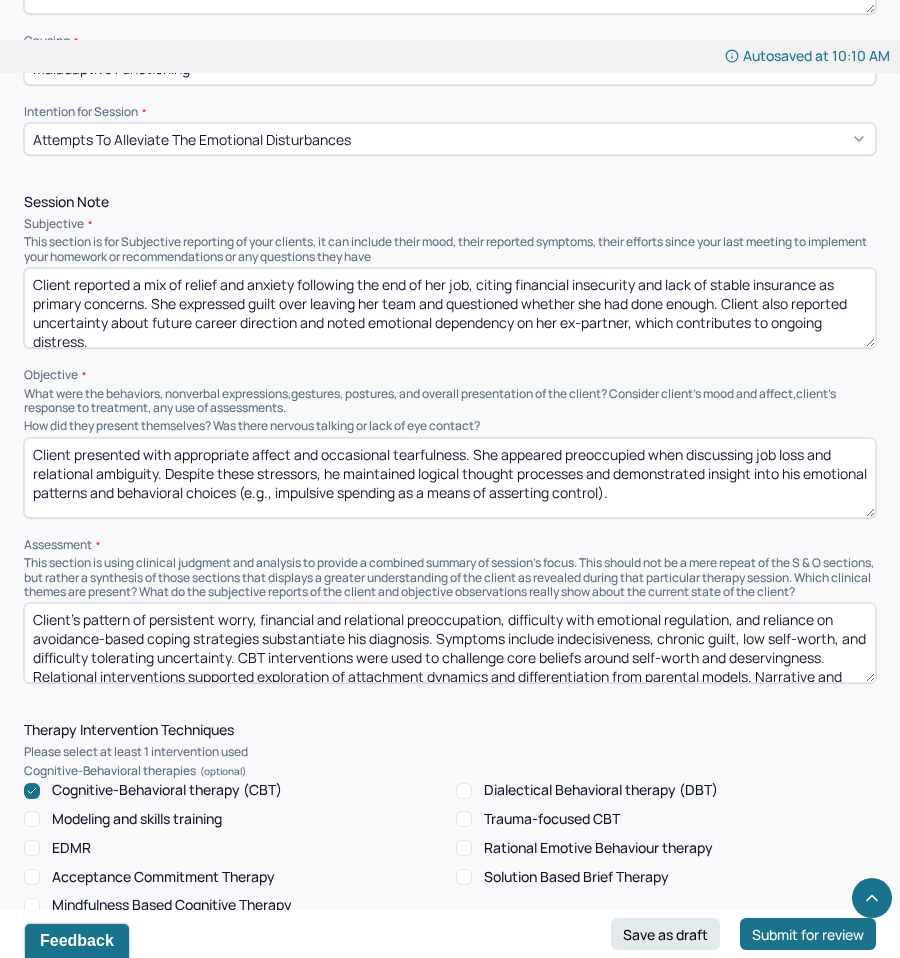 scroll, scrollTop: 1090, scrollLeft: 0, axis: vertical 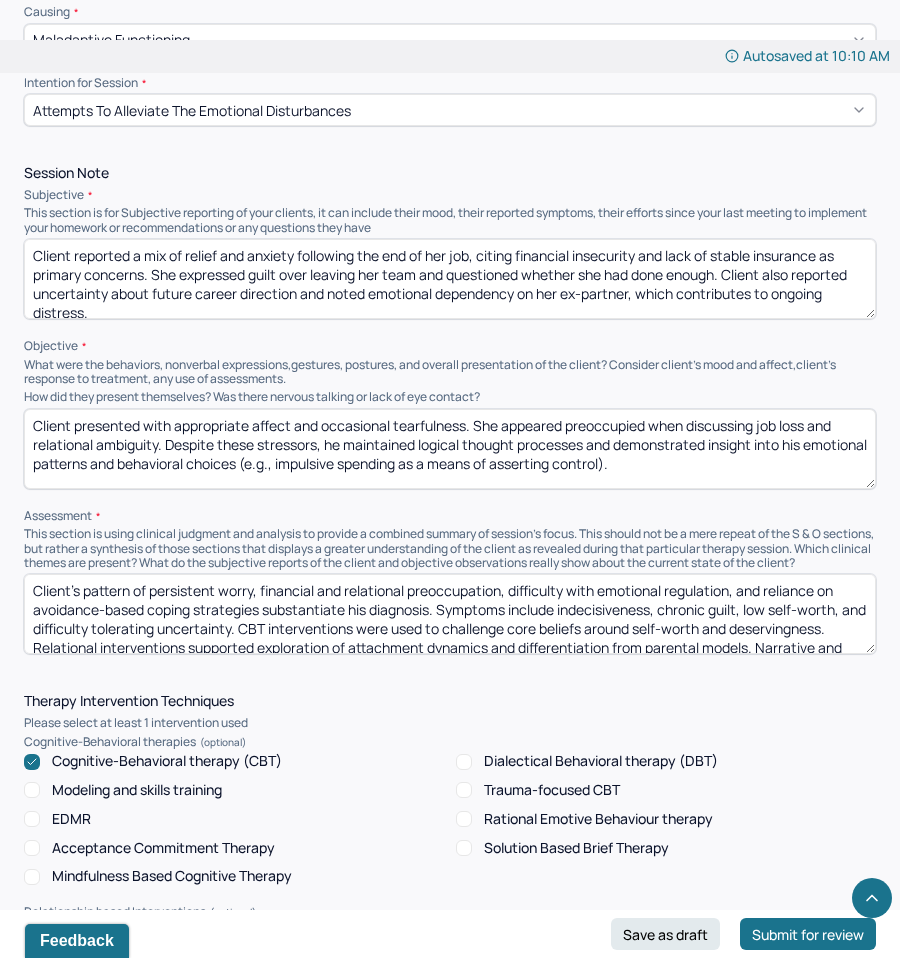 click on "Client presented with appropriate affect and occasional tearfulness. She appeared preoccupied when discussing job loss and relational ambiguity. Despite these stressors, he maintained logical thought processes and demonstrated insight into his emotional patterns and behavioral choices (e.g., impulsive spending as a means of asserting control)." at bounding box center (450, 449) 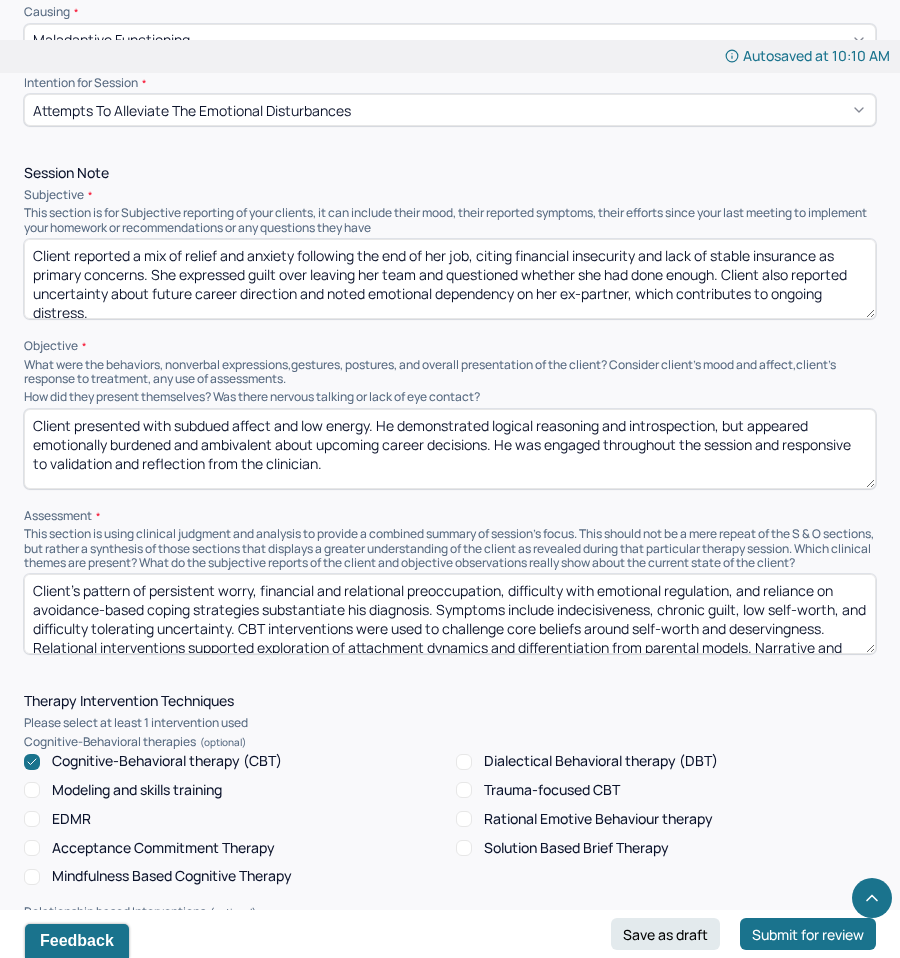 type on "Client presented with subdued affect and low energy. He demonstrated logical reasoning and introspection, but appeared emotionally burdened and ambivalent about upcoming career decisions. He was engaged throughout the session and responsive to validation and reflection from the clinician." 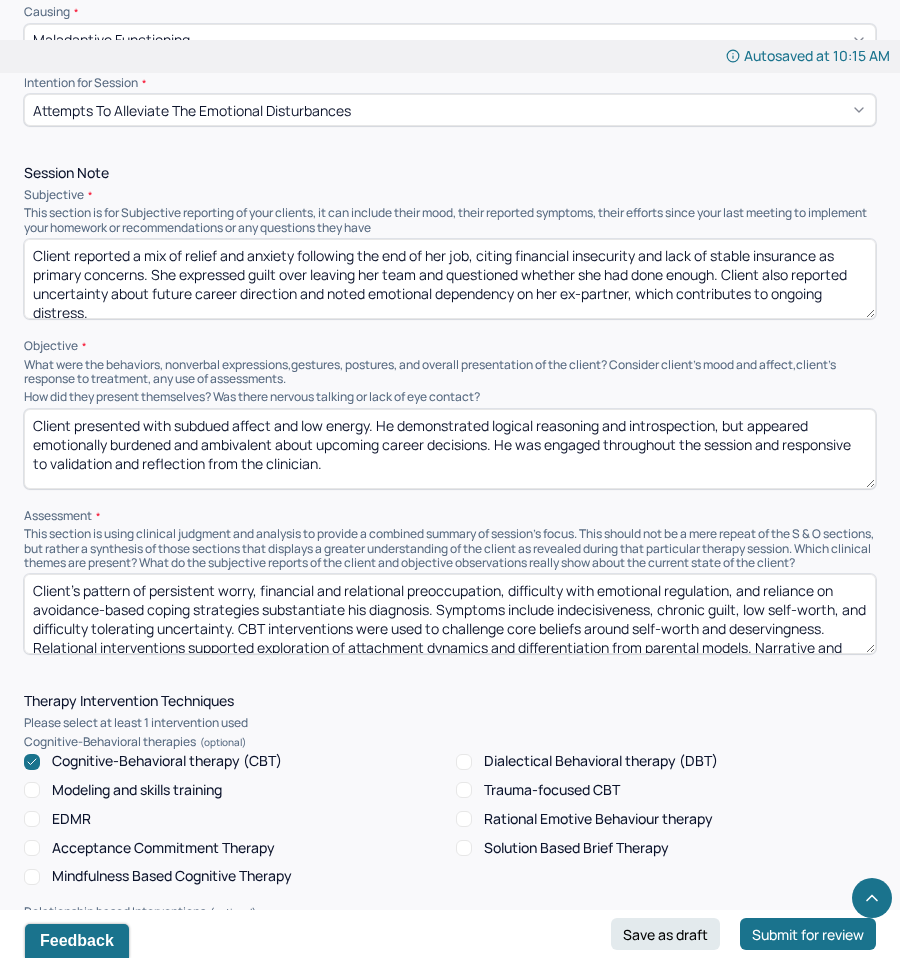 click on "Client’s pattern of persistent worry, financial and relational preoccupation, difficulty with emotional regulation, and reliance on avoidance-based coping strategies substantiate his diagnosis. Symptoms include indecisiveness, chronic guilt, low self-worth, and difficulty tolerating uncertainty. CBT interventions were used to challenge core beliefs around self-worth and deservingness. Relational interventions supported exploration of attachment dynamics and differentiation from parental models. Narrative and values-based interventions helped client reframe his current crossroad as a moment of agency rather than failure. Client denied SI/HI, plan, or intent." at bounding box center [450, 614] 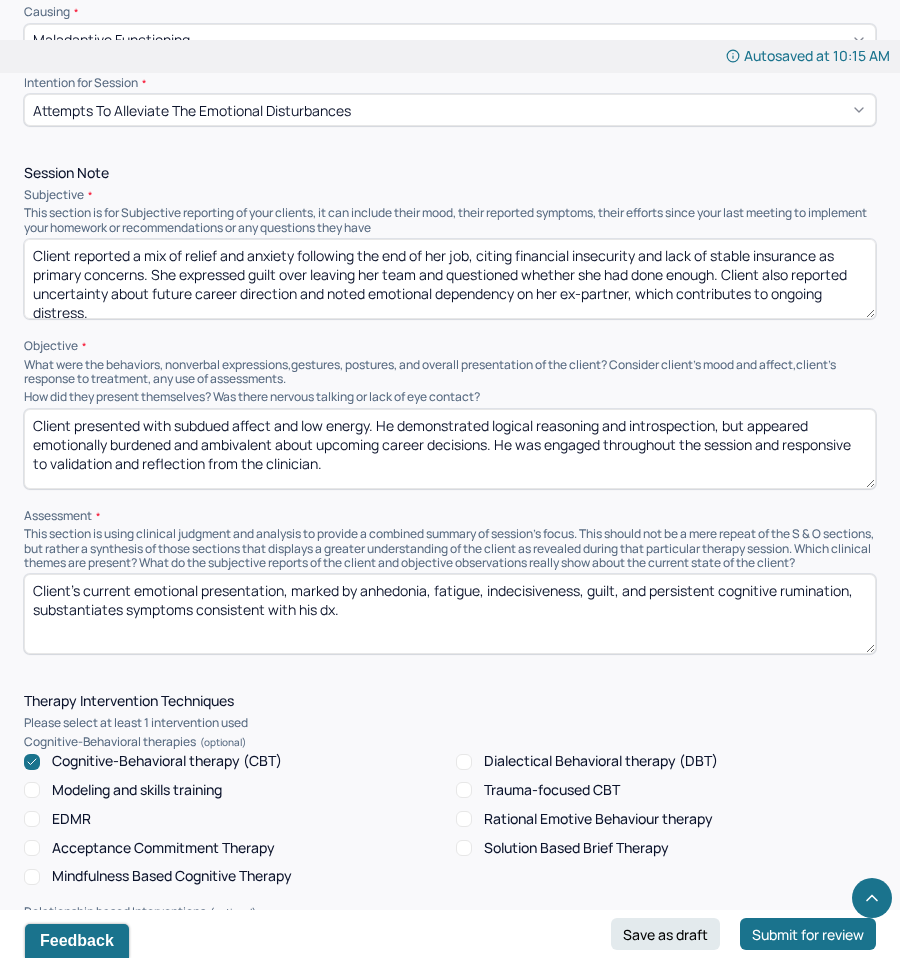 click on "Client’s current emotional presentation, marked by anhedonia, fatigue, indecisiveness, guilt, and persistent cognitive rumination, substantiates symptoms consistent with his dx." at bounding box center [450, 614] 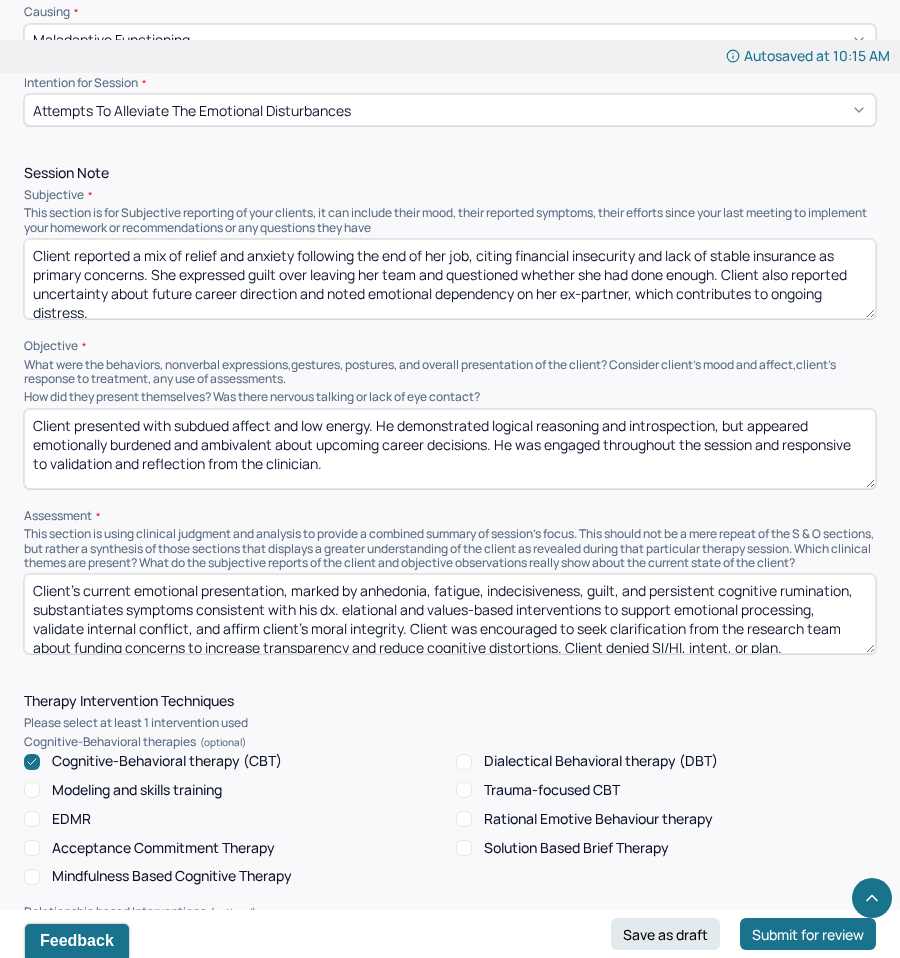 scroll, scrollTop: 3, scrollLeft: 0, axis: vertical 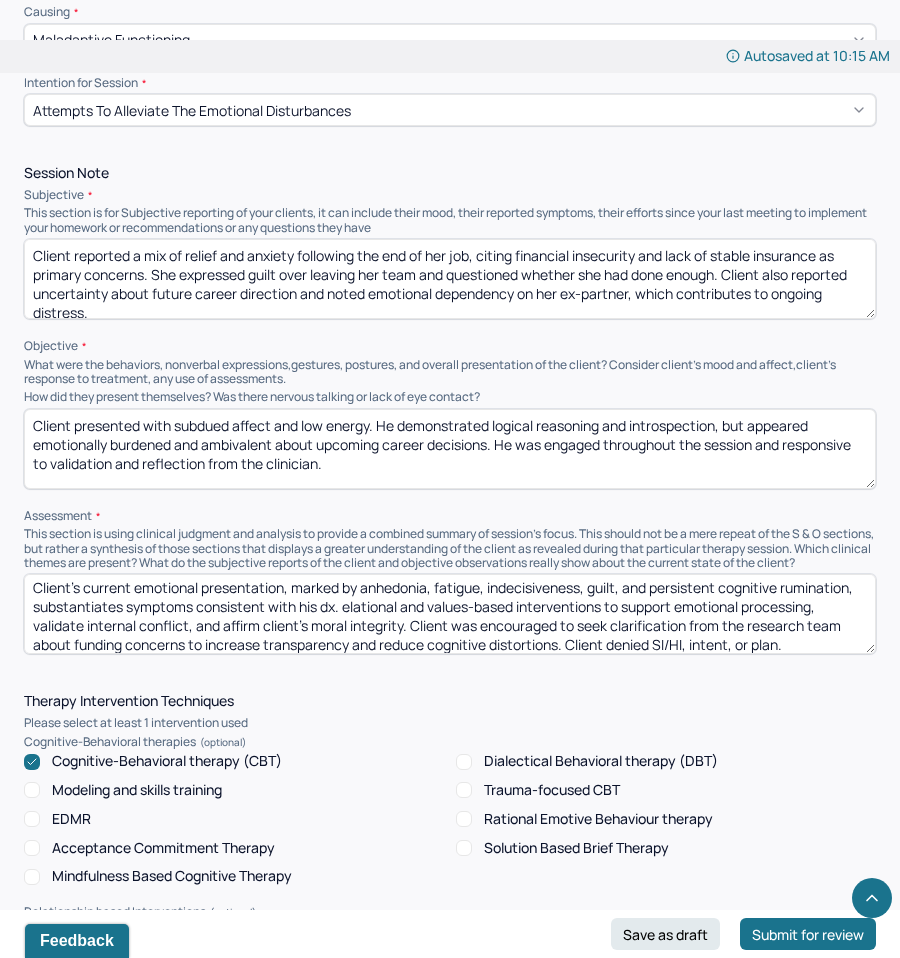 click on "Client’s current emotional presentation, marked by anhedonia, fatigue, indecisiveness, guilt, and persistent cognitive rumination, substantiates symptoms consistent with his dx." at bounding box center [450, 614] 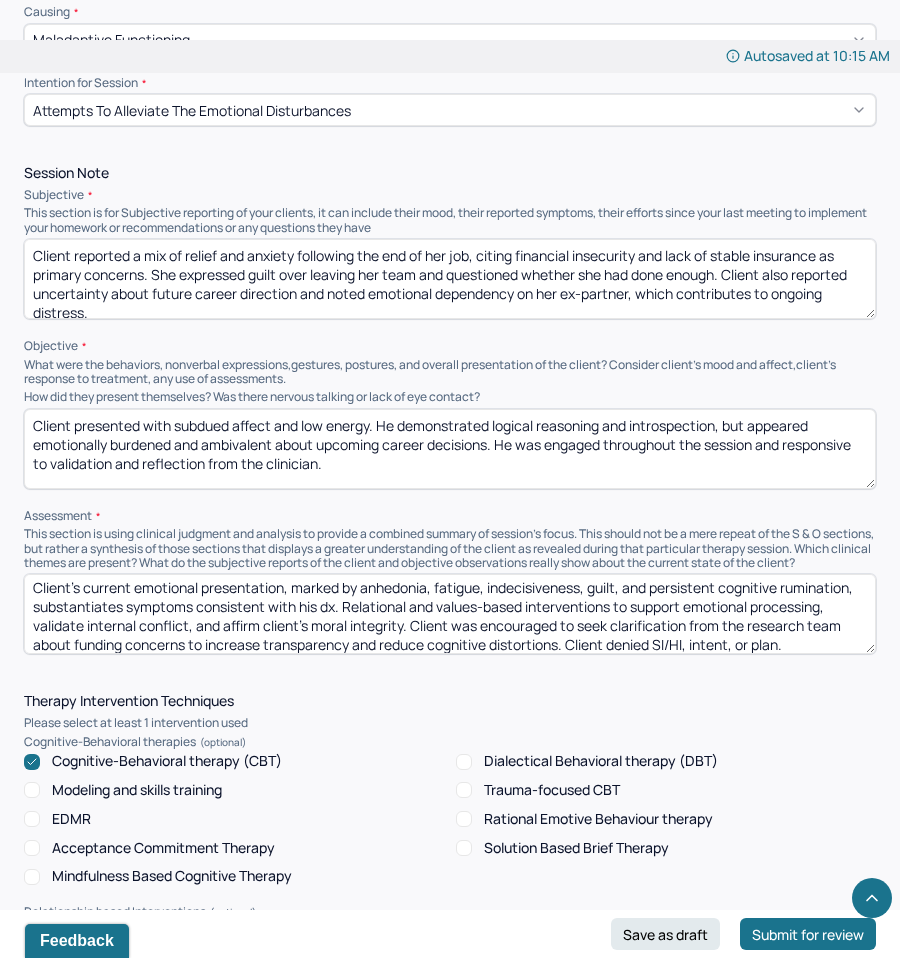 click on "Client’s current emotional presentation, marked by anhedonia, fatigue, indecisiveness, guilt, and persistent cognitive rumination, substantiates symptoms consistent with his dx. Relational and values-based interventions to support emotional processing, validate internal conflict, and affirm client’s moral integrity. Client was encouraged to seek clarification from the research team about funding concerns to increase transparency and reduce cognitive distortions. Client denied SI/HI, intent, or plan." at bounding box center (450, 614) 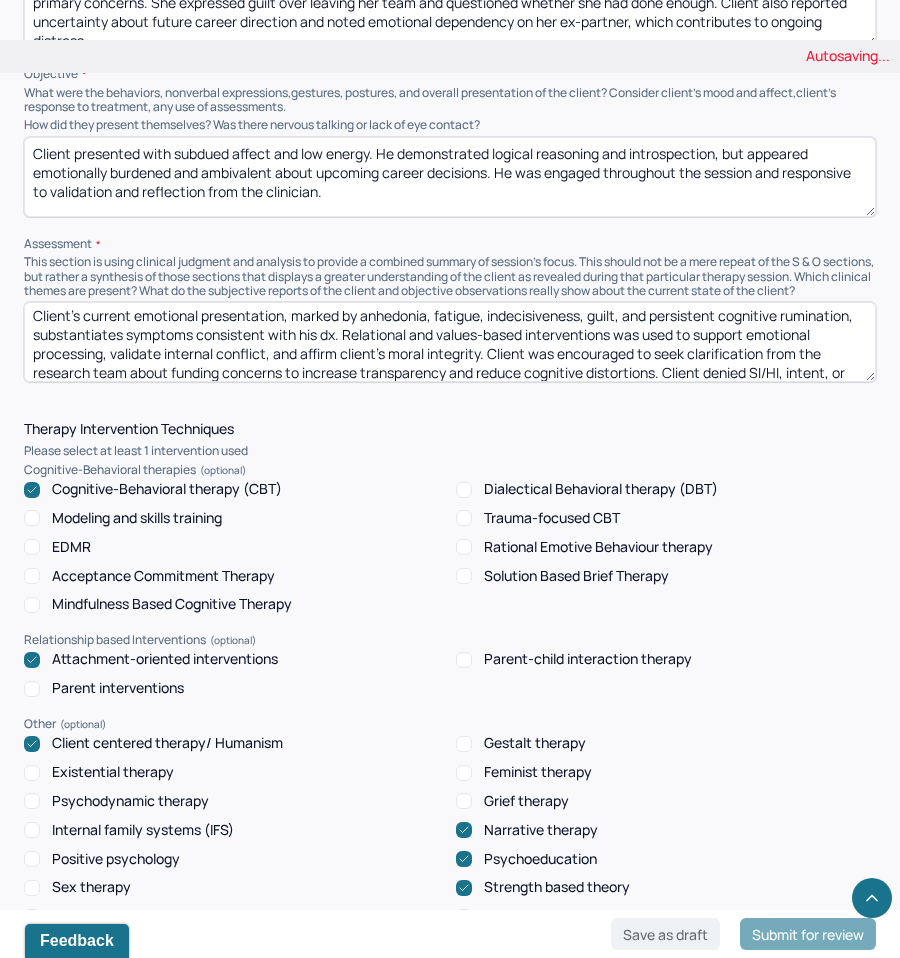 scroll, scrollTop: 1375, scrollLeft: 0, axis: vertical 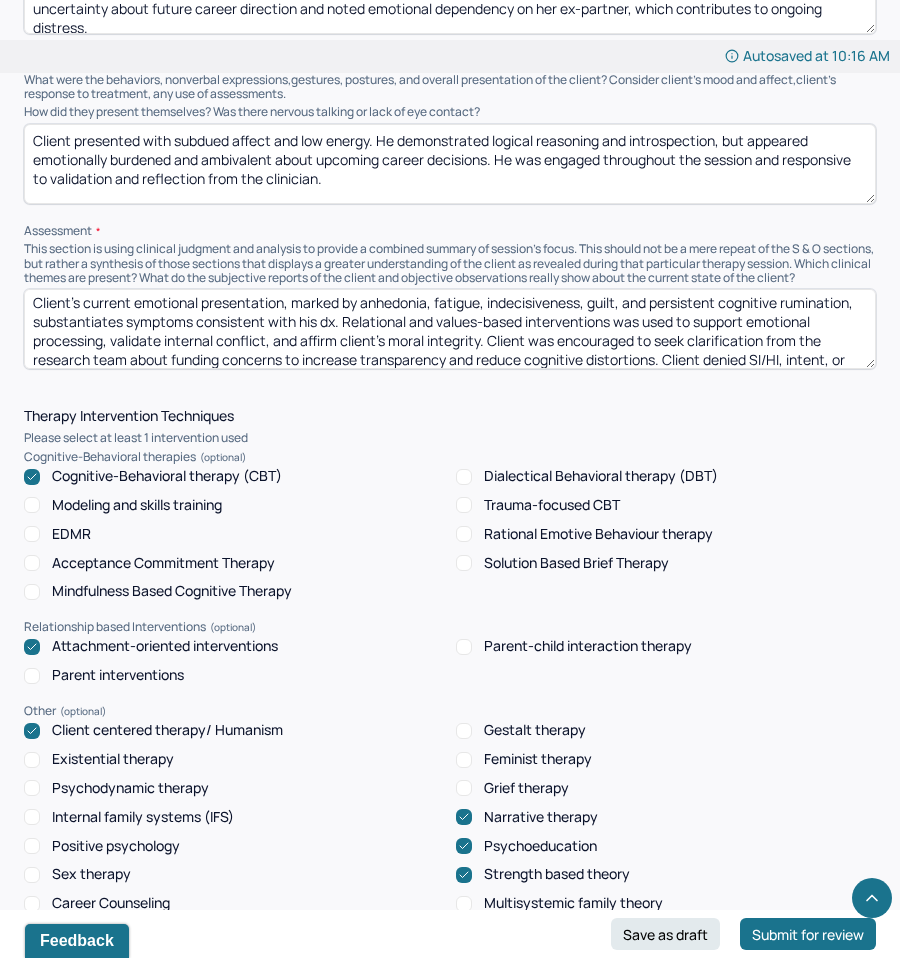type on "Client’s current emotional presentation, marked by anhedonia, fatigue, indecisiveness, guilt, and persistent cognitive rumination, substantiates symptoms consistent with his dx. Relational and values-based interventions was used to support emotional processing, validate internal conflict, and affirm client’s moral integrity. Client was encouraged to seek clarification from the research team about funding concerns to increase transparency and reduce cognitive distortions. Client denied SI/HI, intent, or plan." 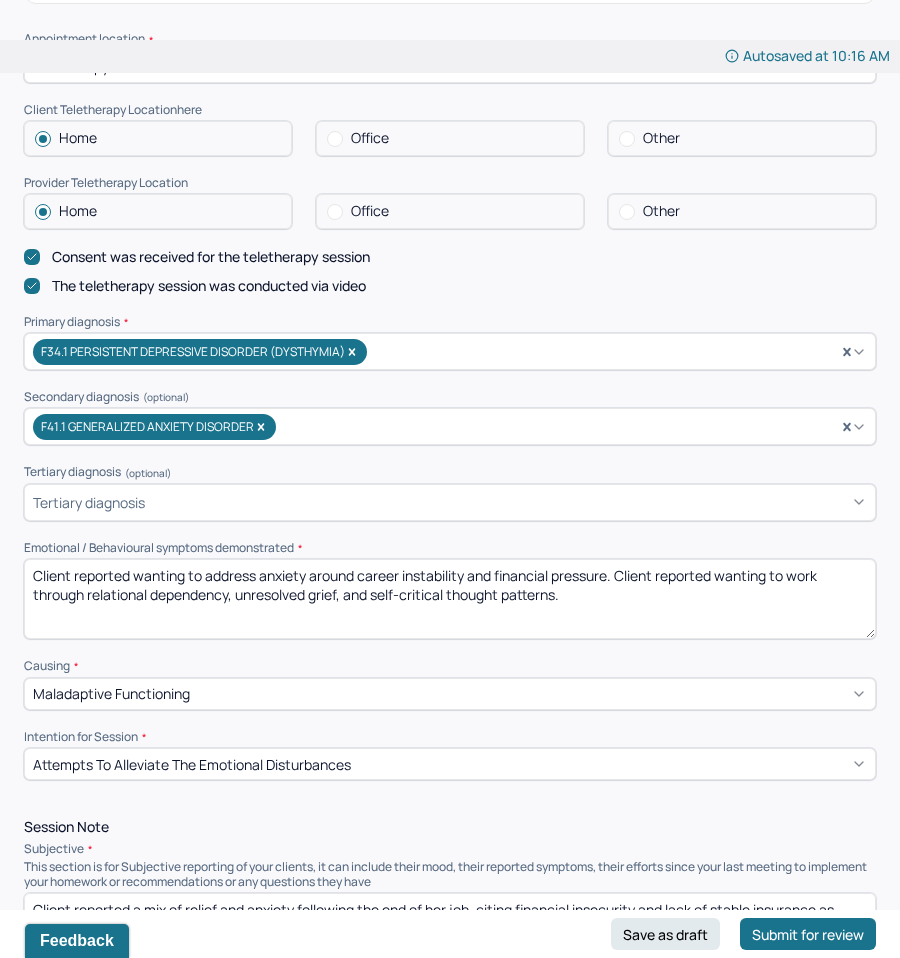 scroll, scrollTop: 443, scrollLeft: 0, axis: vertical 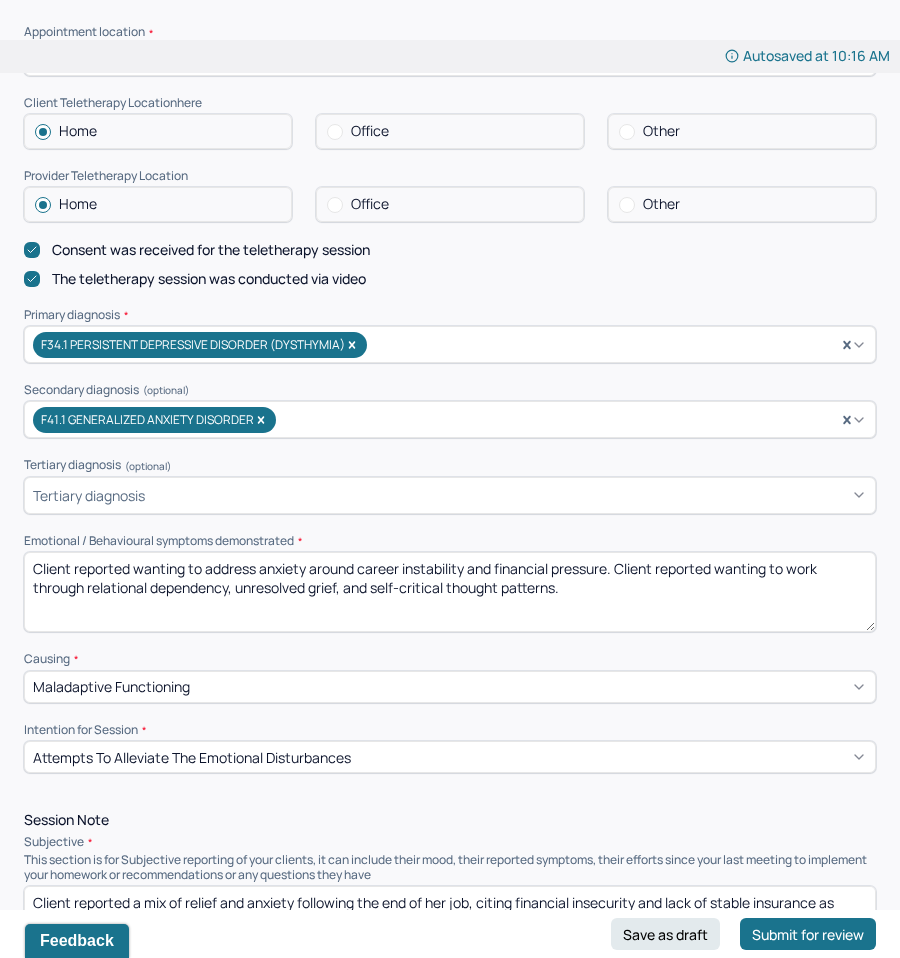 click on "Client reported wanting to address anxiety around career instability and financial pressure. Client reported wanting to work through relational dependency, unresolved grief, and self-critical thought patterns." at bounding box center (450, 592) 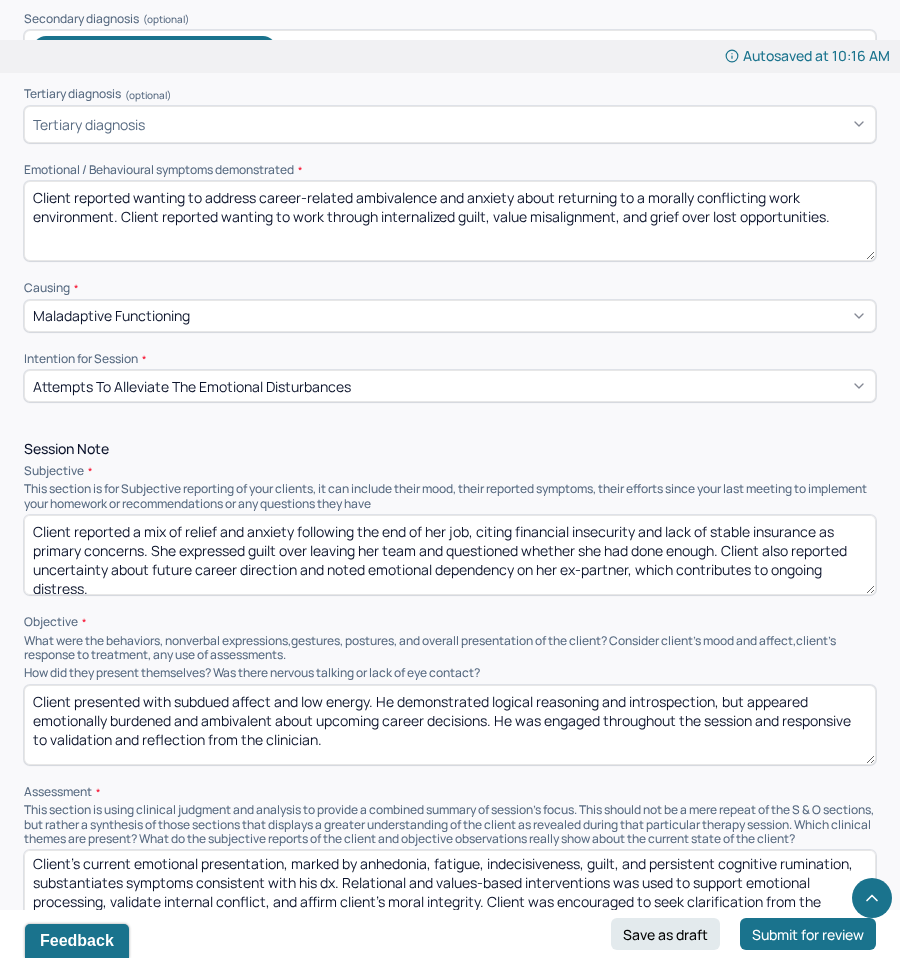 scroll, scrollTop: 826, scrollLeft: 0, axis: vertical 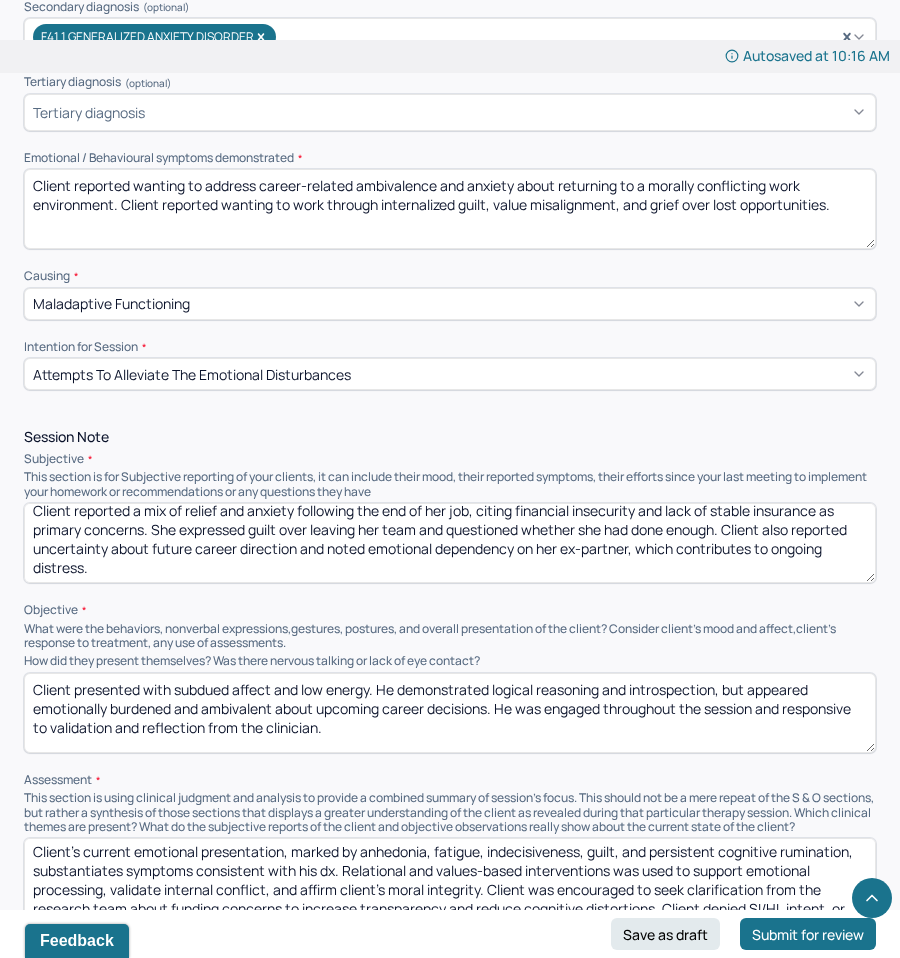 type on "Client reported wanting to address career-related ambivalence and anxiety about returning to a morally conflicting work environment. Client reported wanting to work through internalized guilt, value misalignment, and grief over lost opportunities." 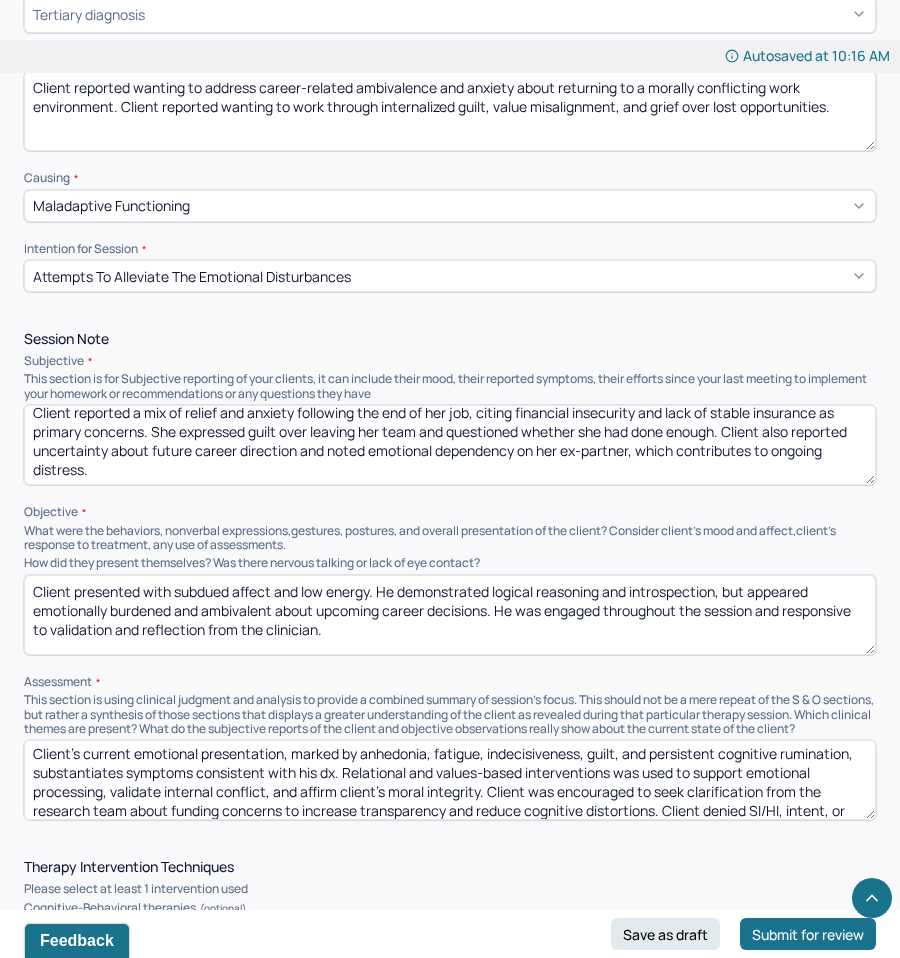 scroll, scrollTop: 925, scrollLeft: 0, axis: vertical 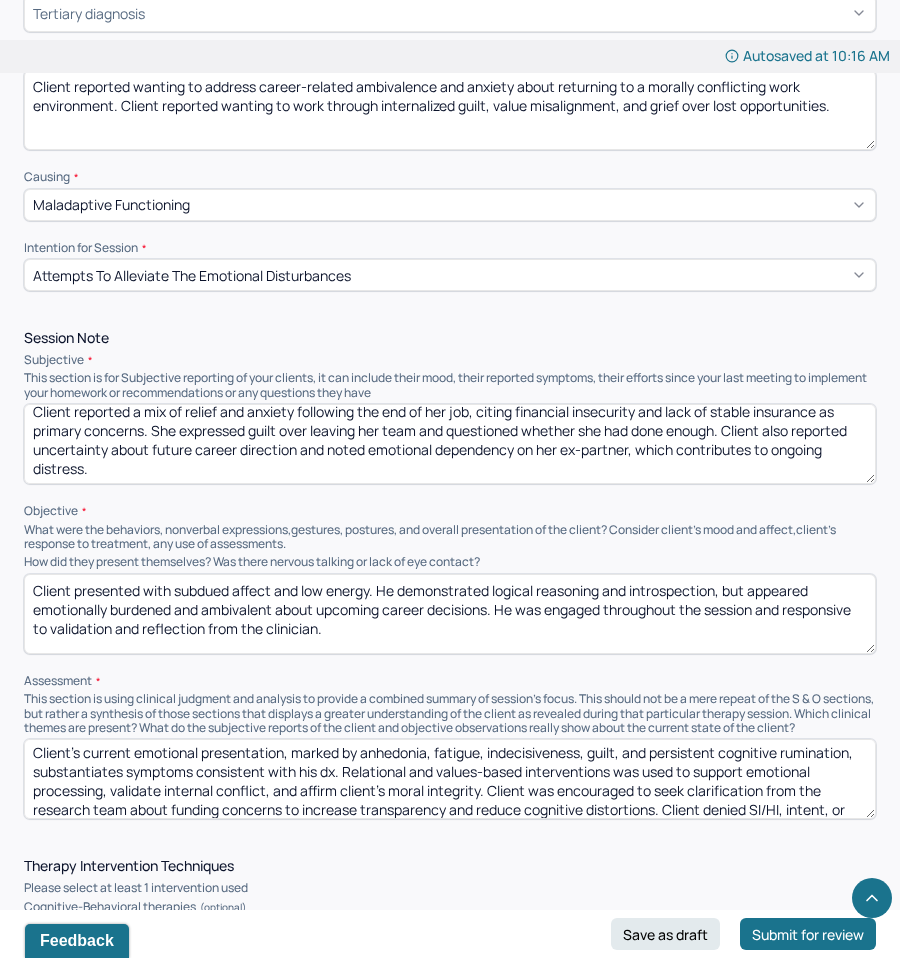 click on "Client reported a mix of relief and anxiety following the end of her job, citing financial insecurity and lack of stable insurance as primary concerns. She expressed guilt over leaving her team and questioned whether she had done enough. Client also reported uncertainty about future career direction and noted emotional dependency on her ex-partner, which contributes to ongoing distress." at bounding box center [450, 444] 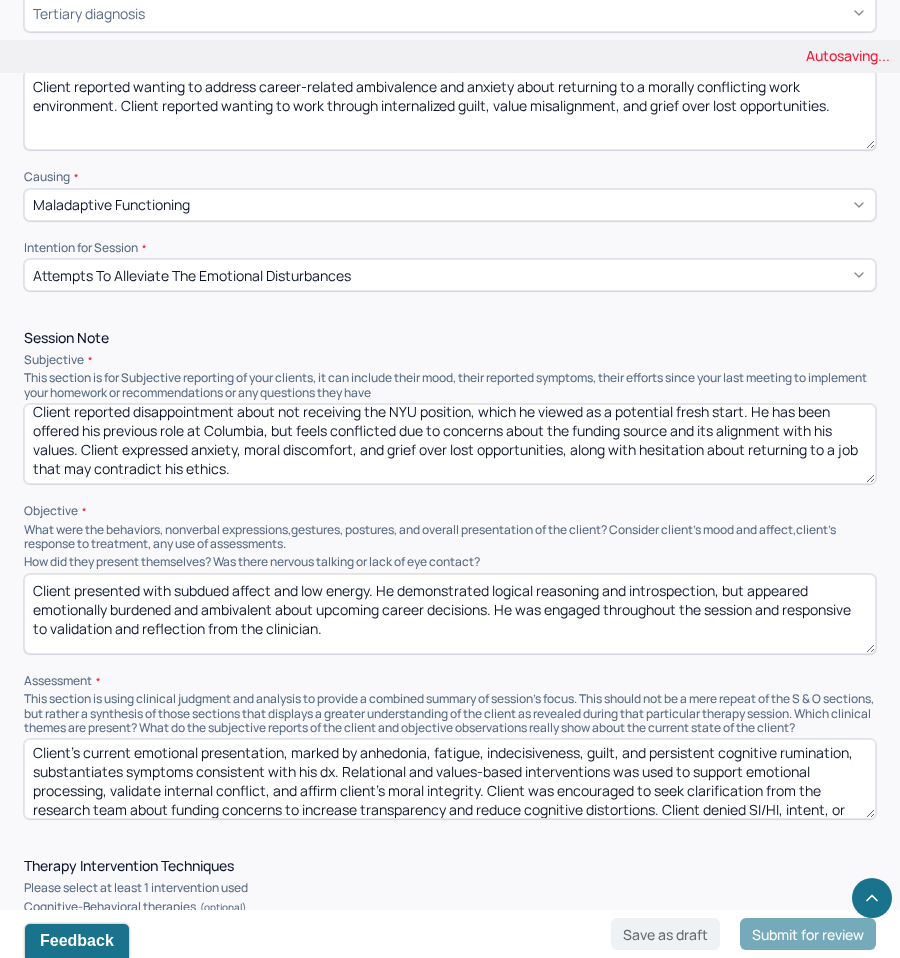 scroll, scrollTop: 0, scrollLeft: 0, axis: both 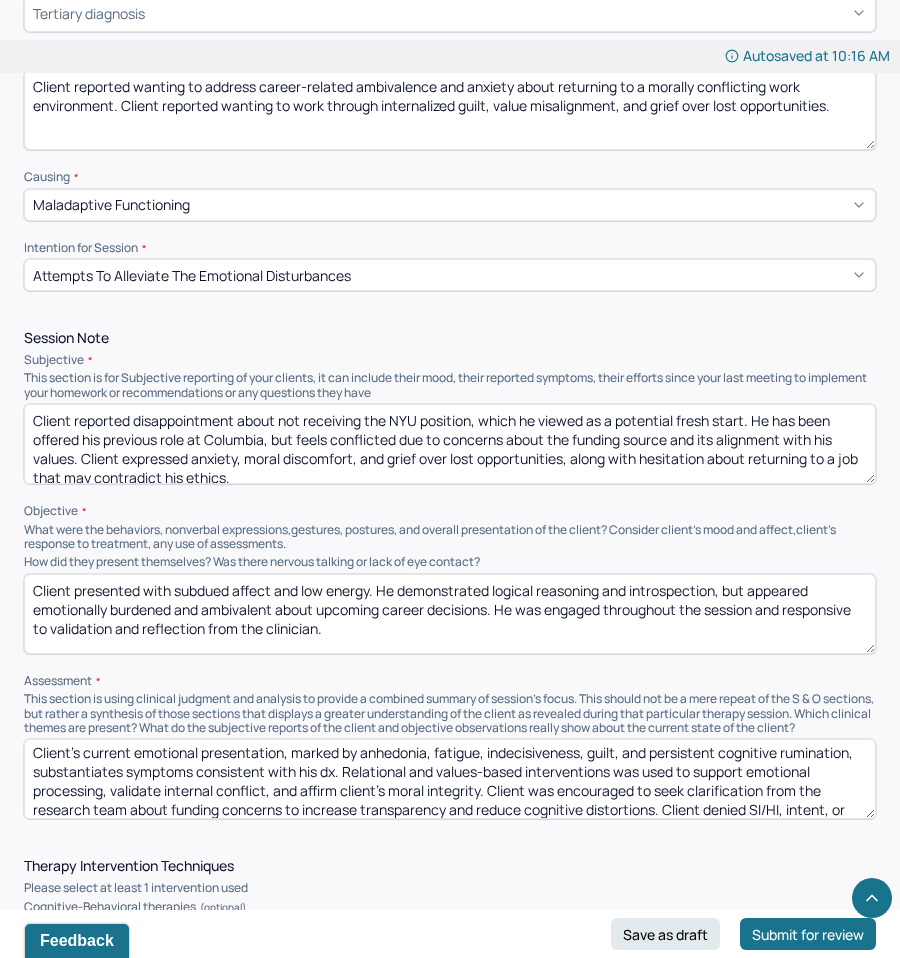 click on "Client reported disappointment about not receiving the NYU position, which he viewed as a potential fresh start. He has been offered his previous role at Columbia, but feels conflicted due to concerns about the funding source and its alignment with his values. Client expressed anxiety, moral discomfort, and grief over lost opportunities, along with hesitation about returning to a job that may contradict his ethics." at bounding box center (450, 444) 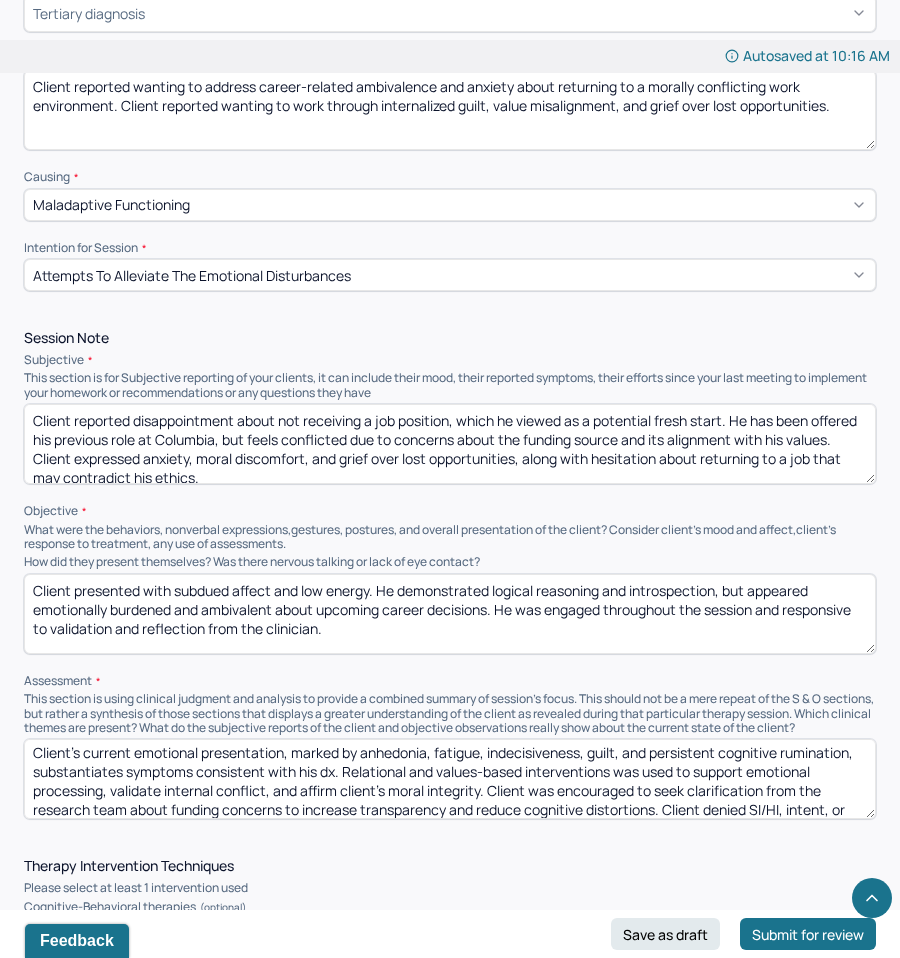 click on "Client reported disappointment about not receiving a job position, which he viewed as a potential fresh start. He has been offered his previous role at Columbia, but feels conflicted due to concerns about the funding source and its alignment with his values. Client expressed anxiety, moral discomfort, and grief over lost opportunities, along with hesitation about returning to a job that may contradict his ethics." at bounding box center [450, 444] 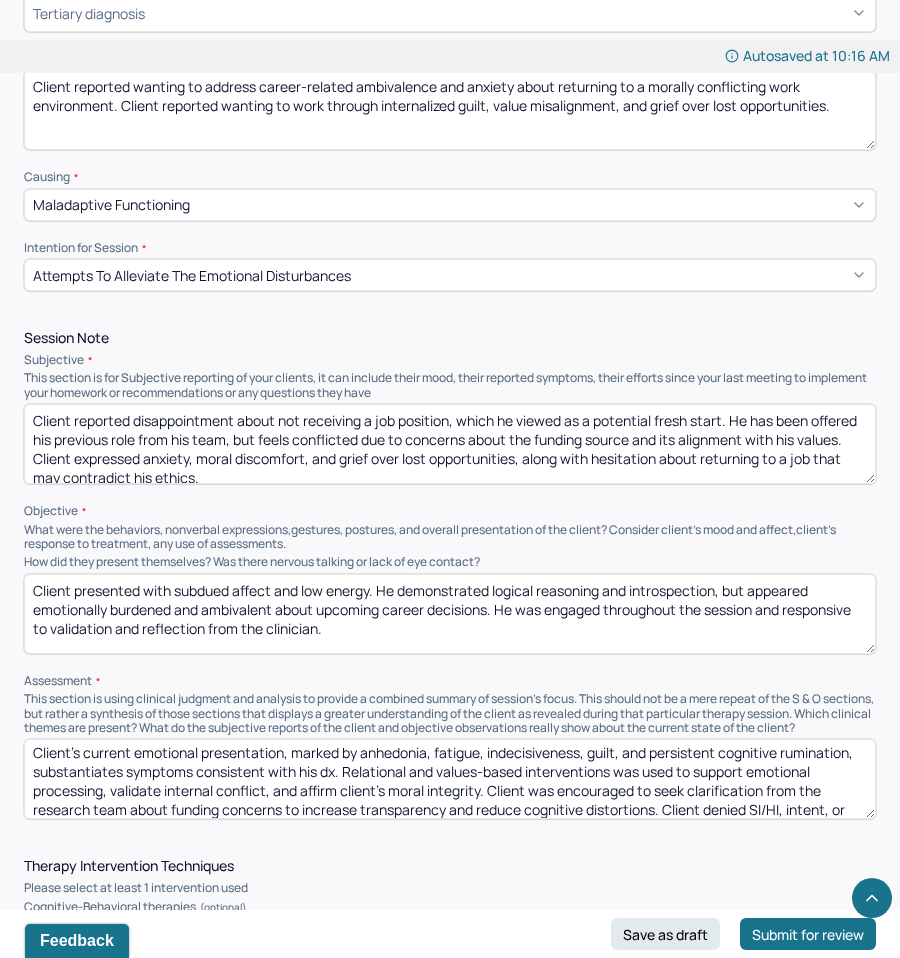 scroll, scrollTop: 9, scrollLeft: 0, axis: vertical 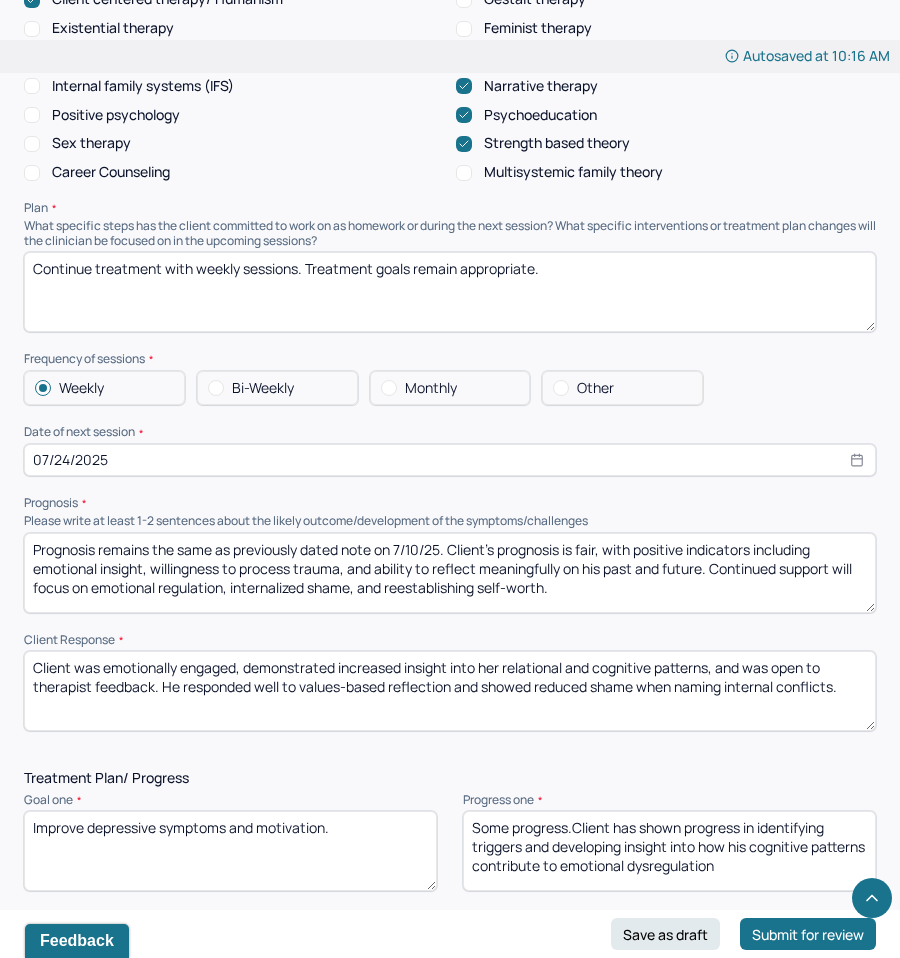 type on "Client reported disappointment about not receiving a job position, which he viewed as a potential fresh start. He has been offered his previous role from his team, but feels conflicted due to concerns about the funding source and its alignment with his values. Client expressed anxiety, moral discomfort, and grief over lost opportunities, along with hesitation about returning to a job that may contradict his ethics." 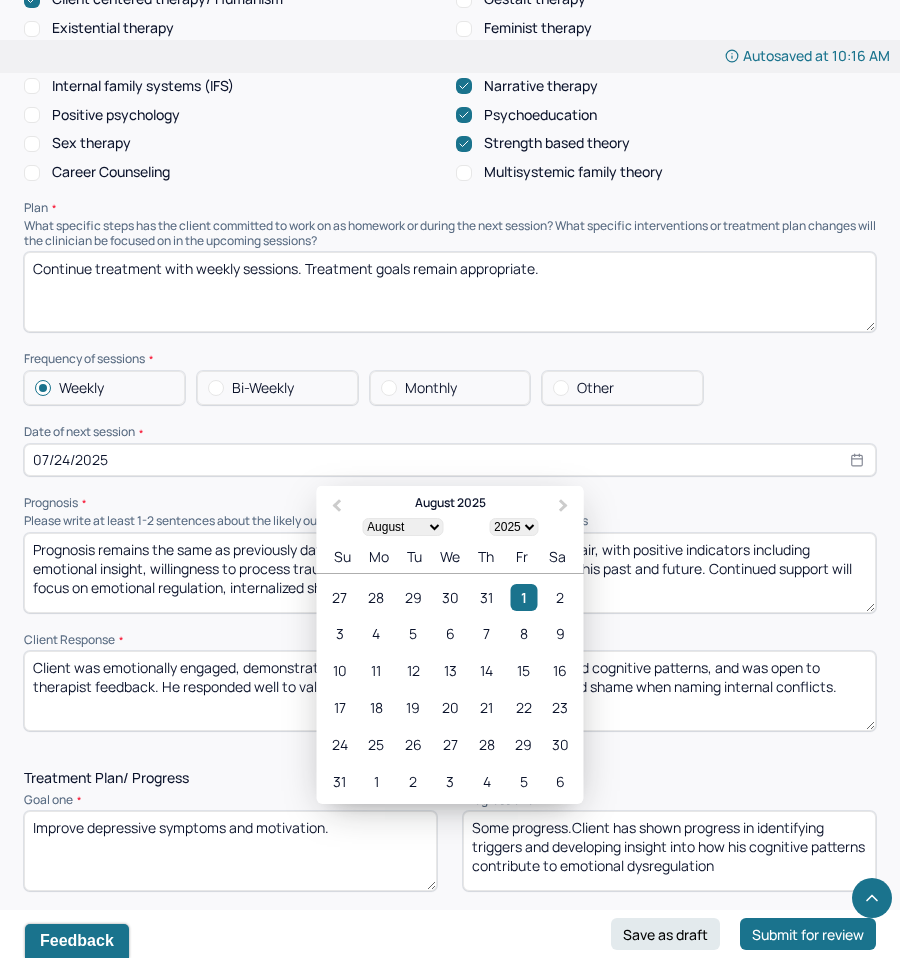 click on "07/24/2025" at bounding box center [450, 460] 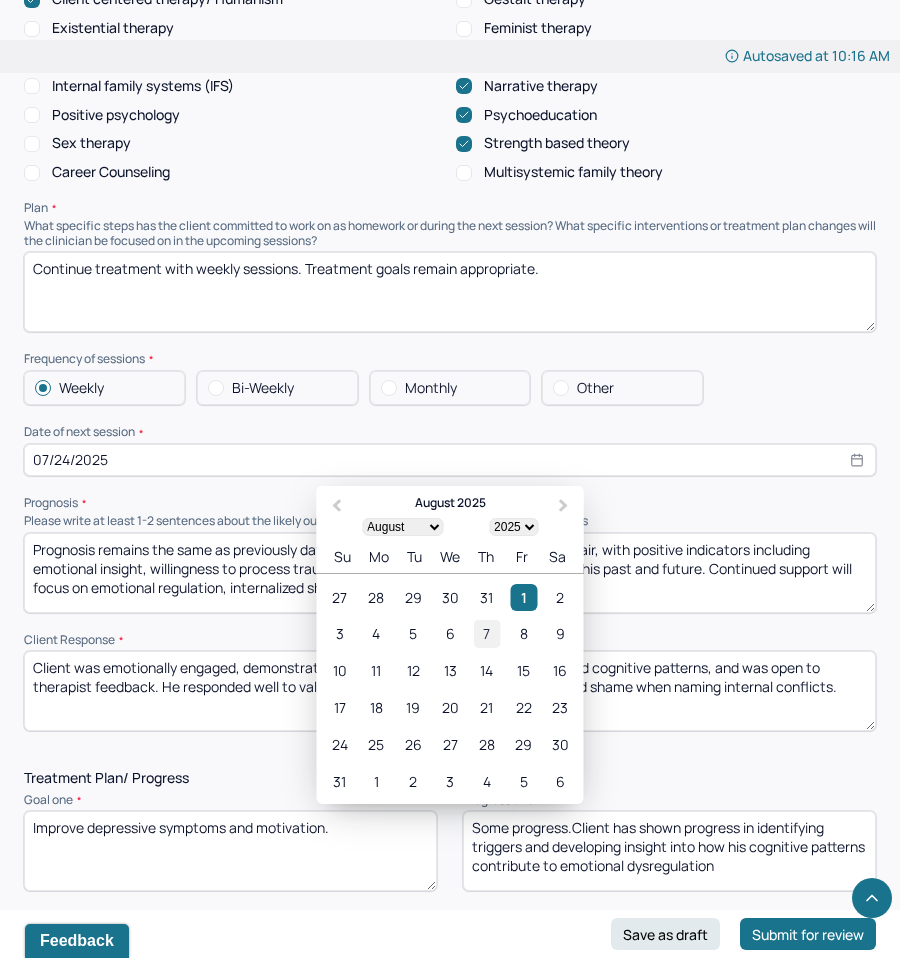 click on "7" at bounding box center (486, 633) 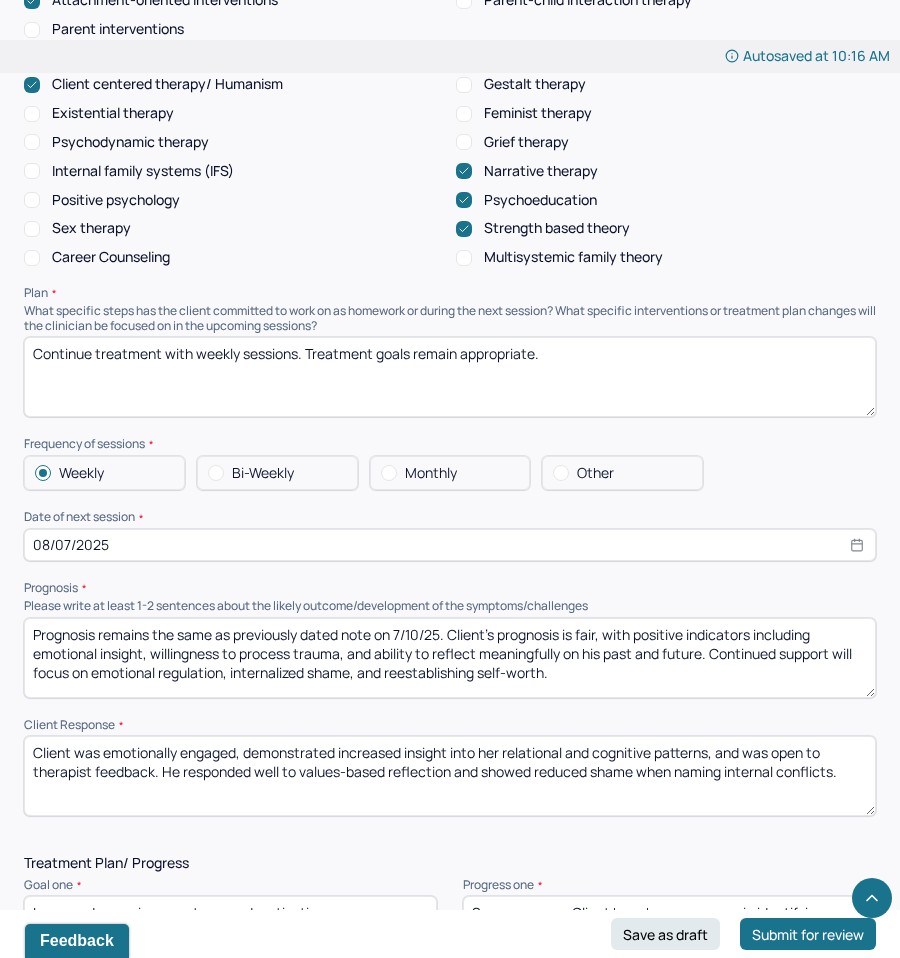 scroll, scrollTop: 2000, scrollLeft: 0, axis: vertical 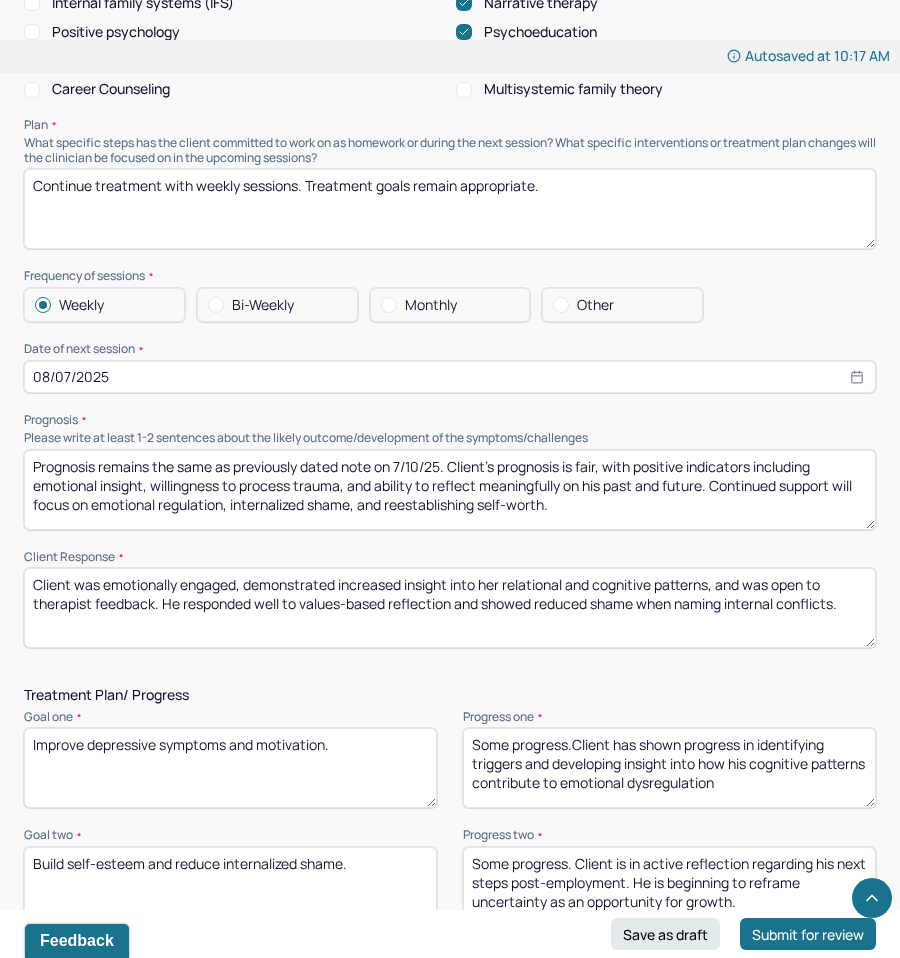 click on "08/07/2025" at bounding box center (450, 377) 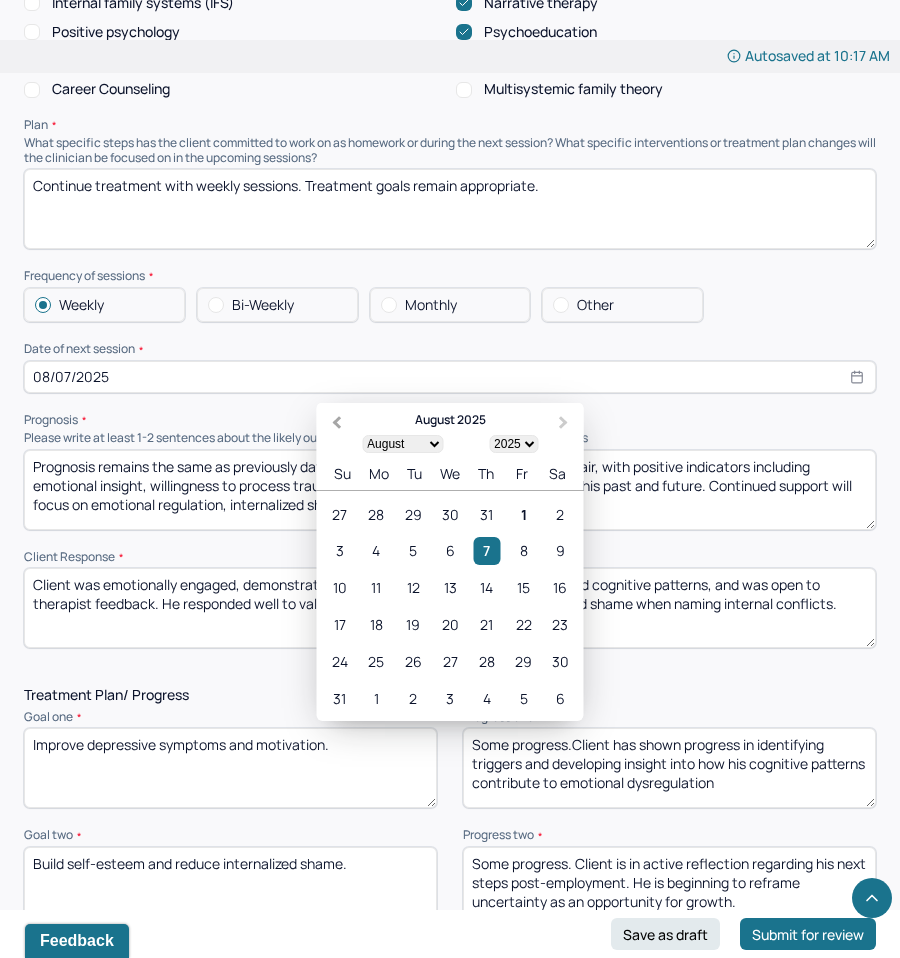 click on "Previous Month" at bounding box center [335, 424] 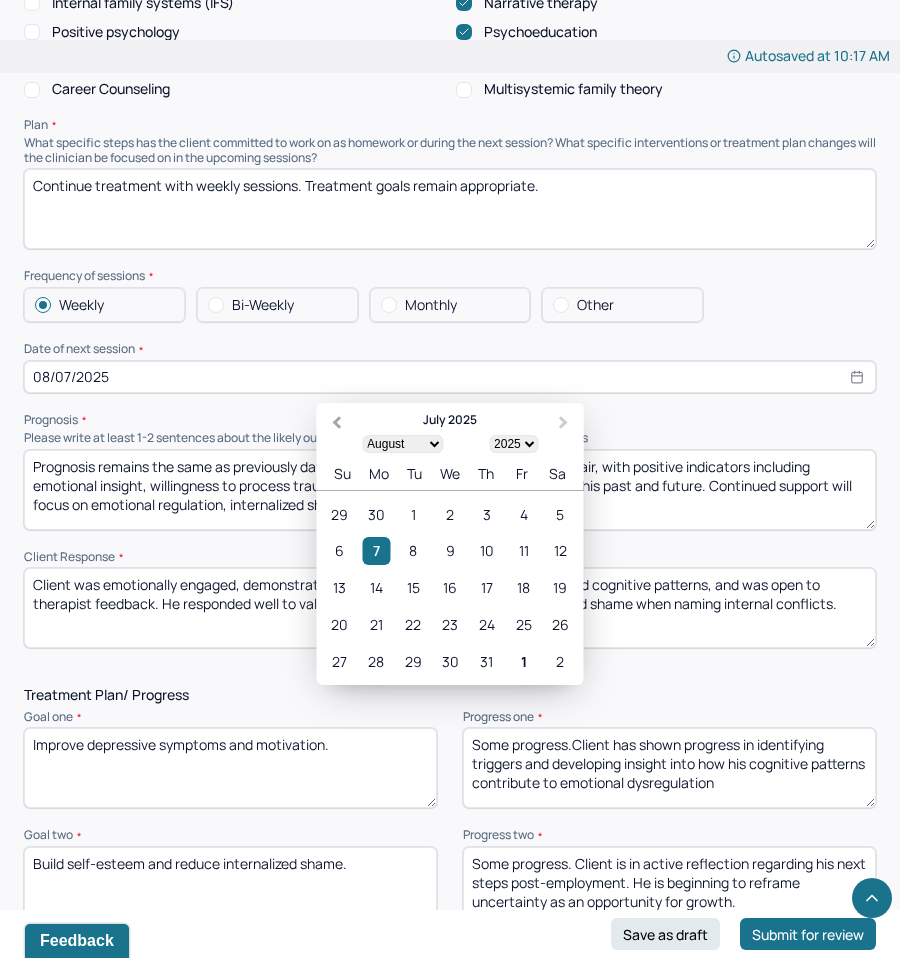 select on "6" 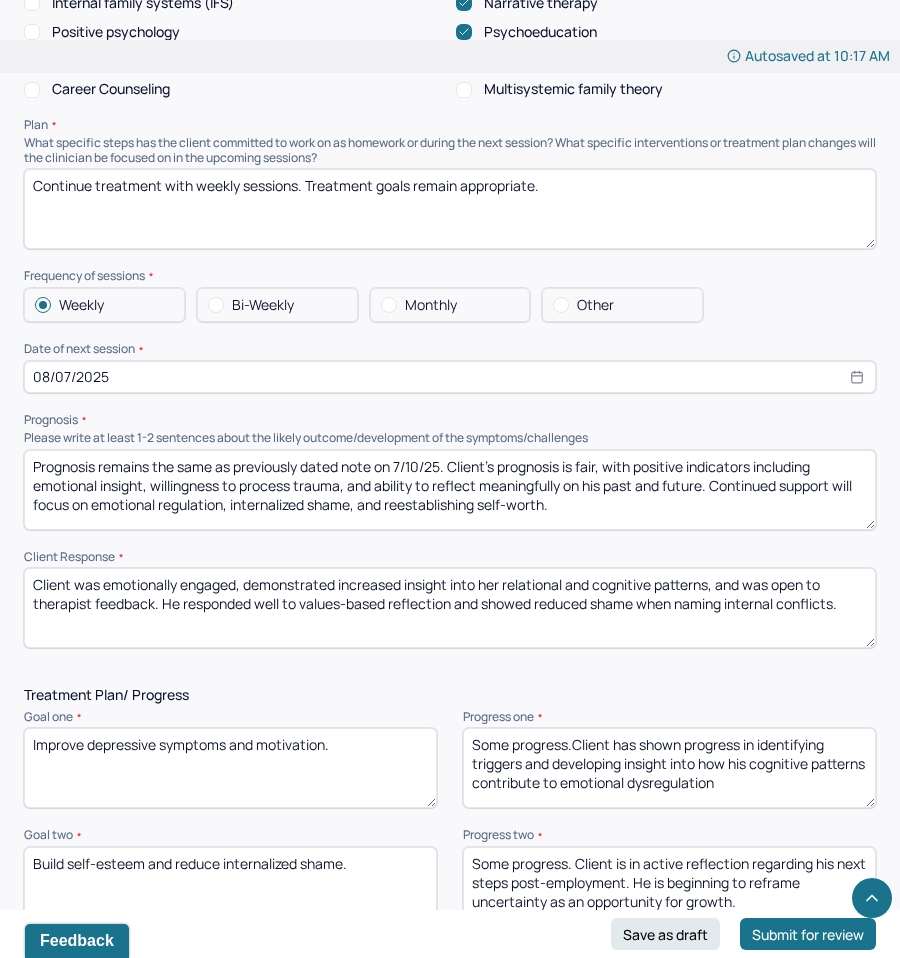 click on "Prognosis remains the same as previously dated note on 7/10/25. Client's prognosis is fair, with positive indicators including emotional insight, willingness to process trauma, and ability to reflect meaningfully on his past and future. Continued support will focus on emotional regulation, internalized shame, and reestablishing self-worth." at bounding box center (450, 490) 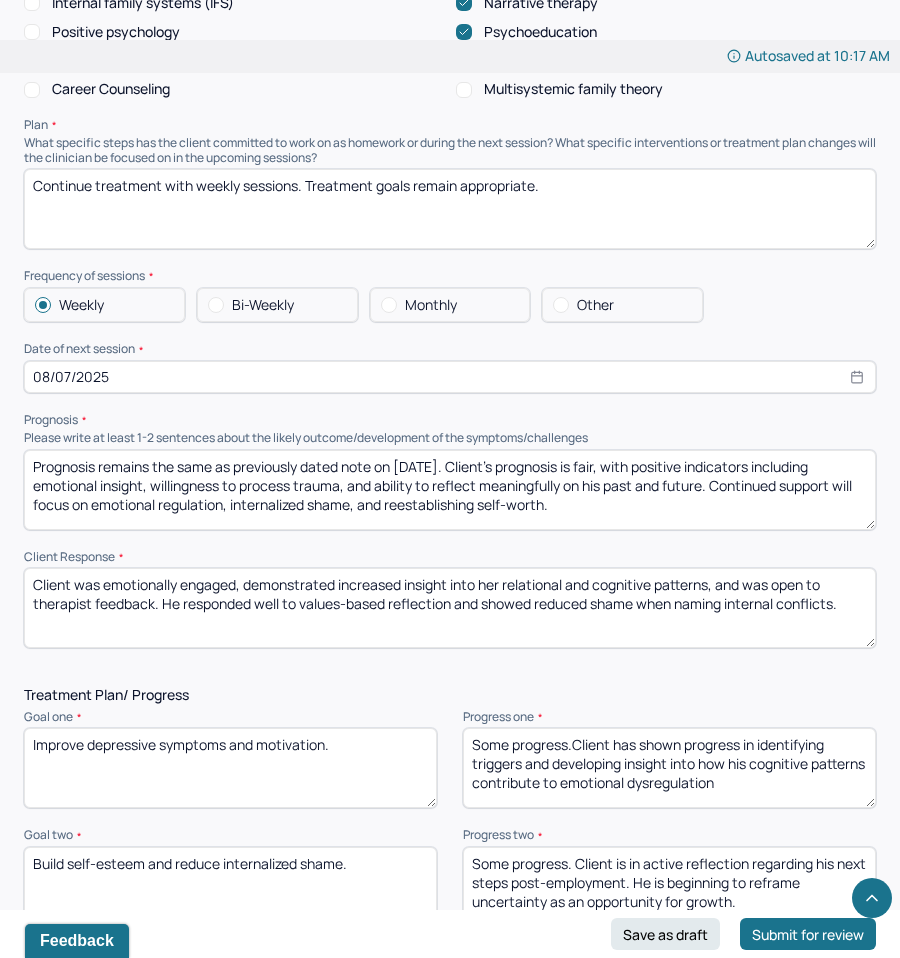 type on "Prognosis remains the same as previously dated note on [DATE]. Client's prognosis is fair, with positive indicators including emotional insight, willingness to process trauma, and ability to reflect meaningfully on his past and future. Continued support will focus on emotional regulation, internalized shame, and reestablishing self-worth." 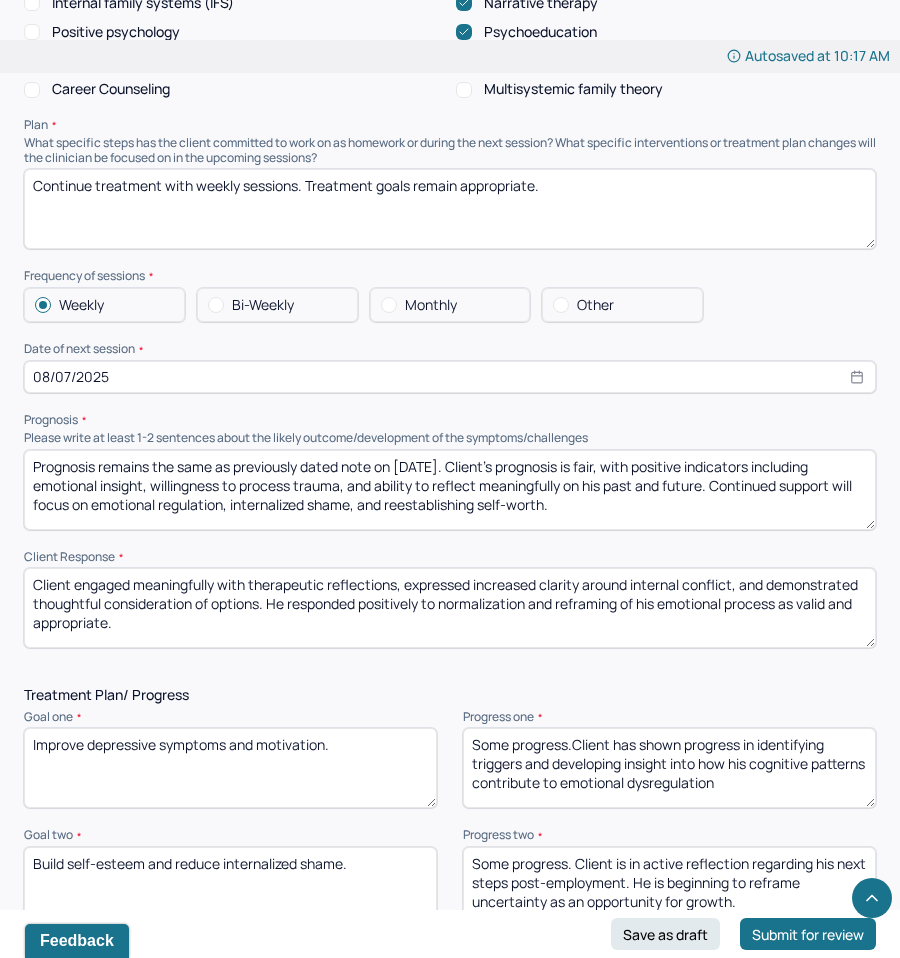 scroll, scrollTop: 9, scrollLeft: 0, axis: vertical 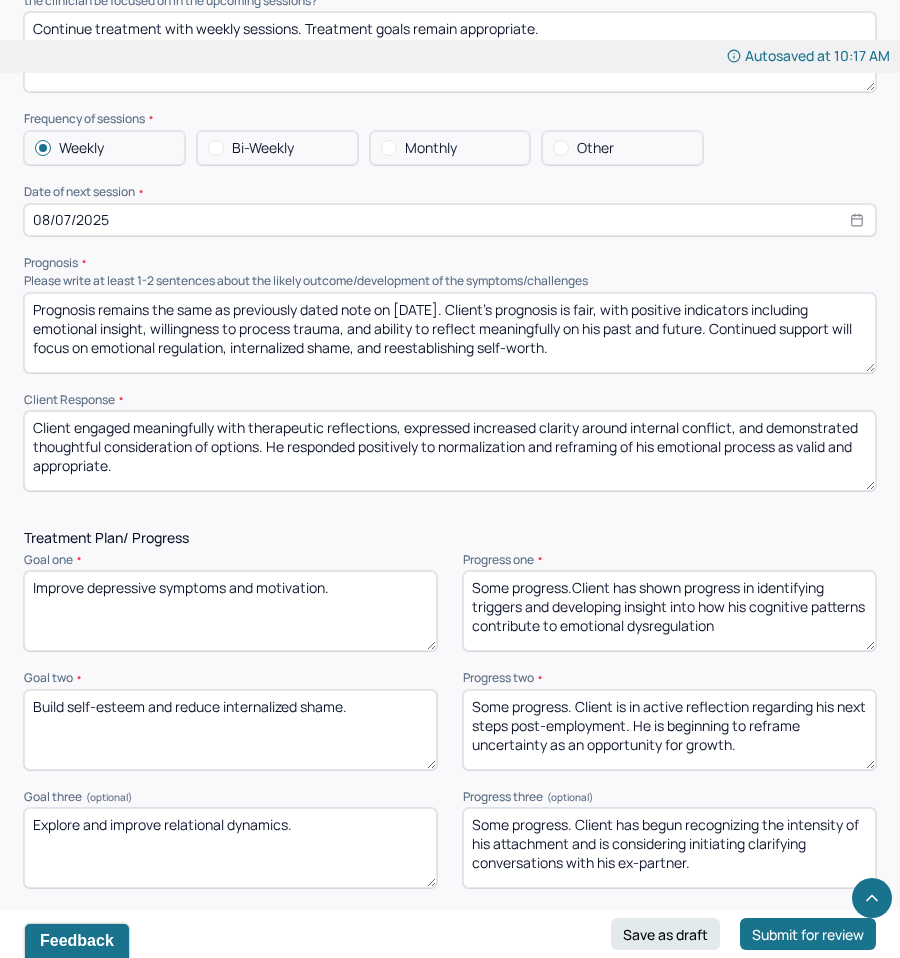 type on "Client engaged meaningfully with therapeutic reflections, expressed increased clarity around internal conflict, and demonstrated thoughtful consideration of options. He responded positively to normalization and reframing of his emotional process as valid and appropriate." 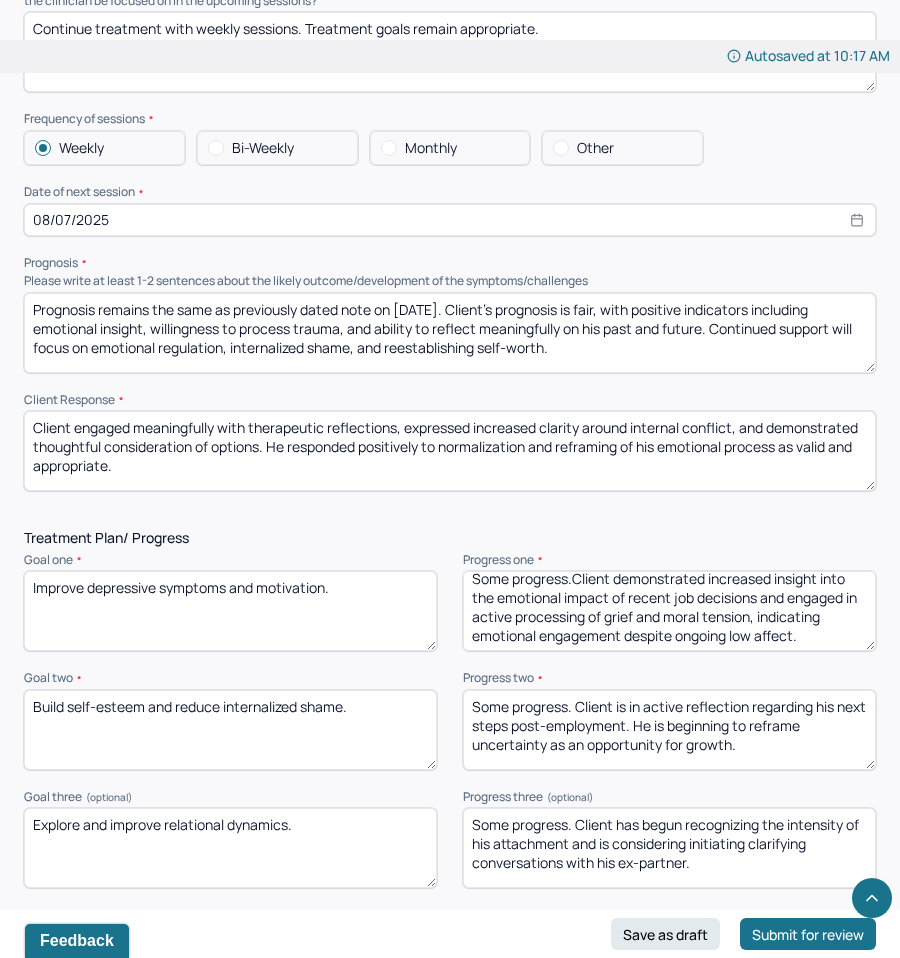 click on "Some progress.Client has shown progress in identifying triggers and developing insight into how his cognitive patterns contribute to emotional dysregulation" at bounding box center [669, 611] 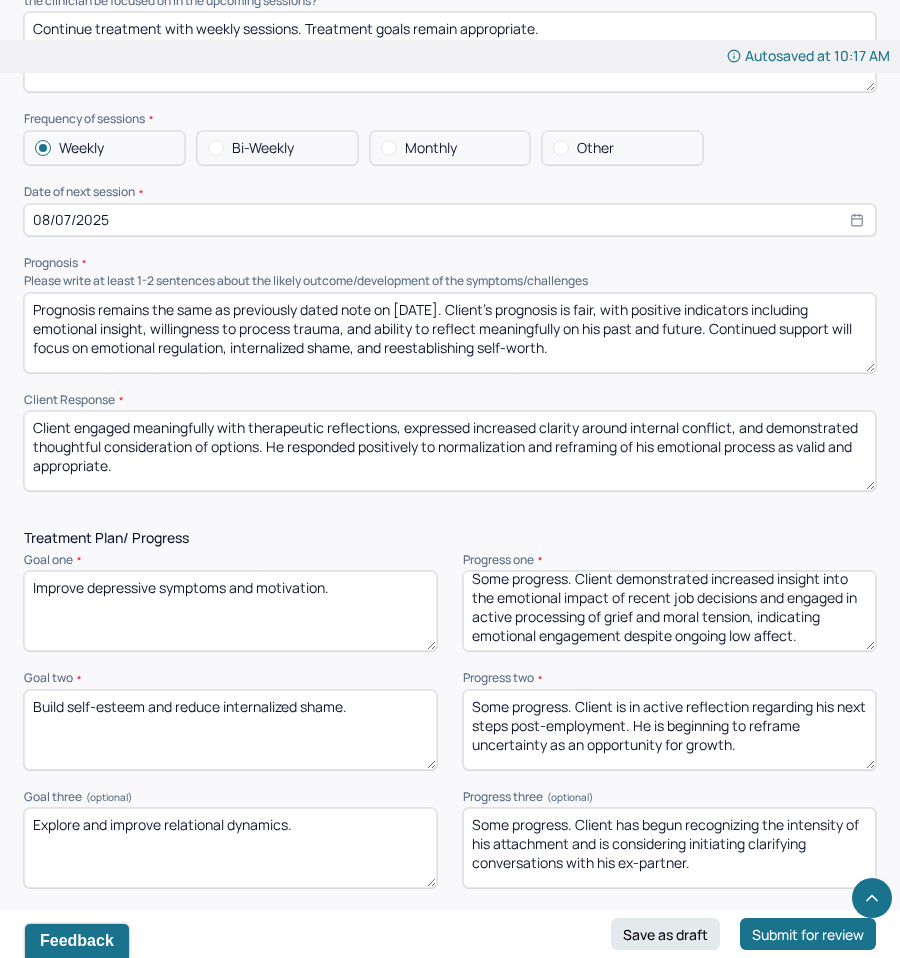 scroll, scrollTop: 6, scrollLeft: 0, axis: vertical 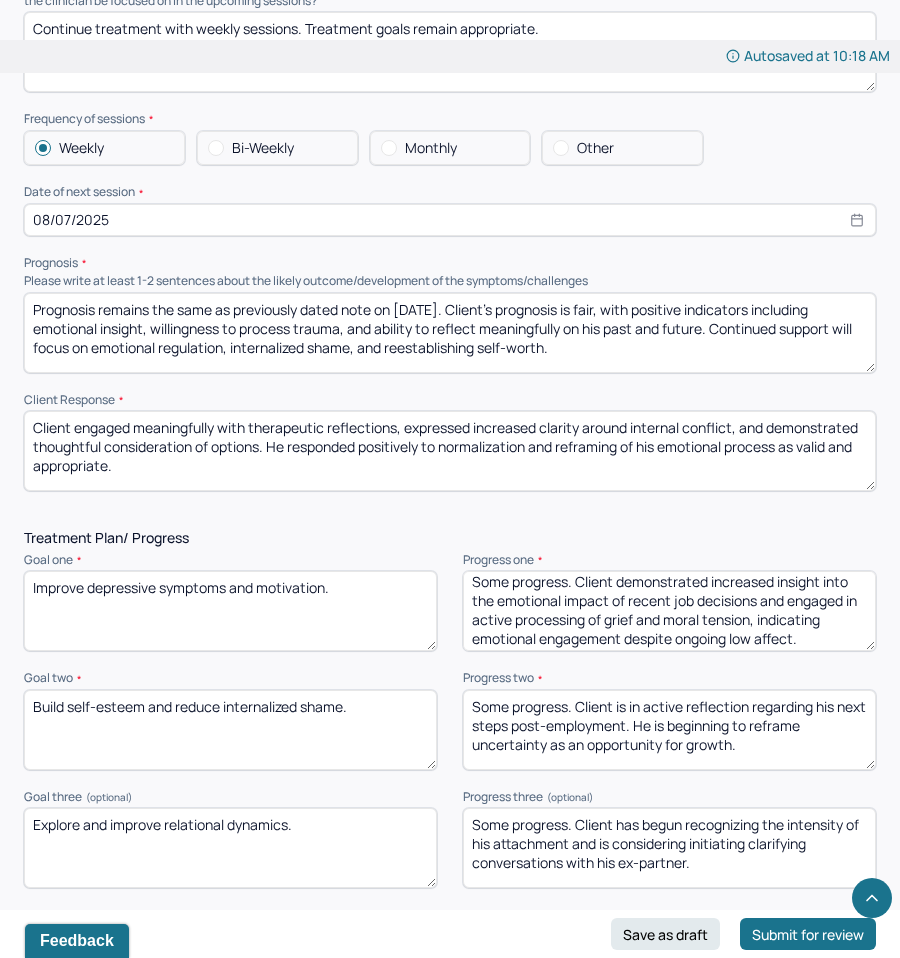 type on "Some progress. Client demonstrated increased insight into the emotional impact of recent job decisions and engaged in active processing of grief and moral tension, indicating emotional engagement despite ongoing low affect." 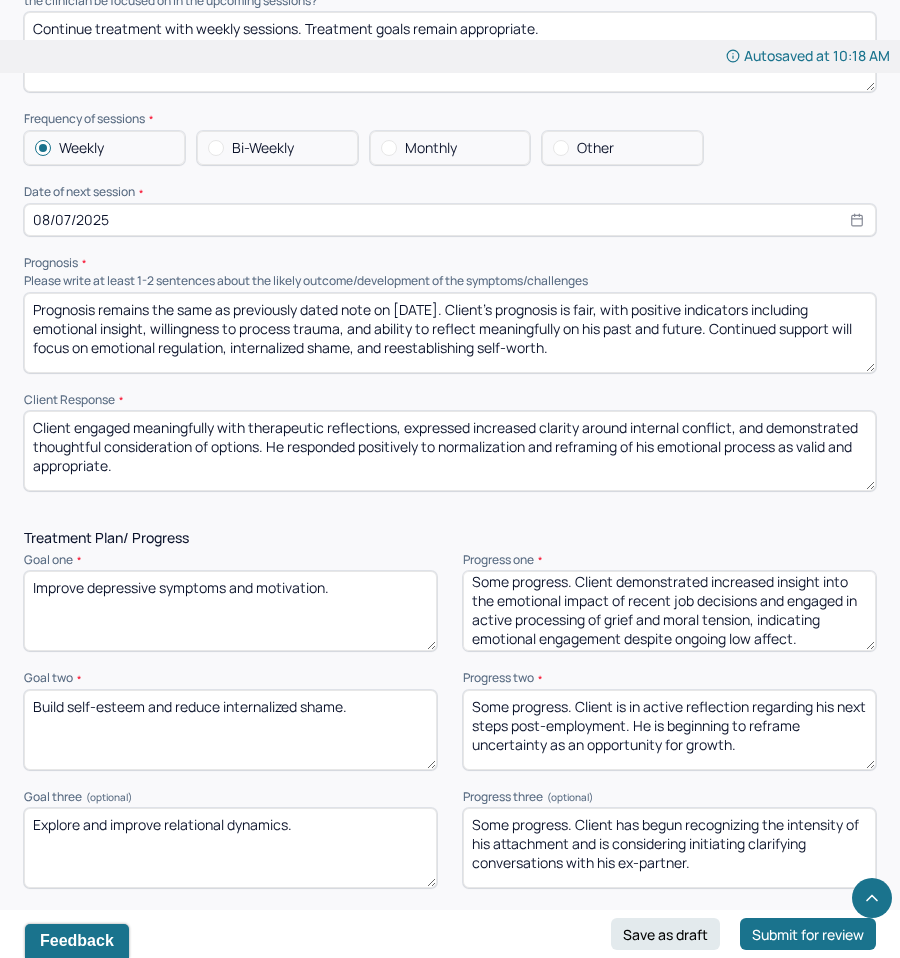 drag, startPoint x: 574, startPoint y: 705, endPoint x: 811, endPoint y: 766, distance: 244.72433 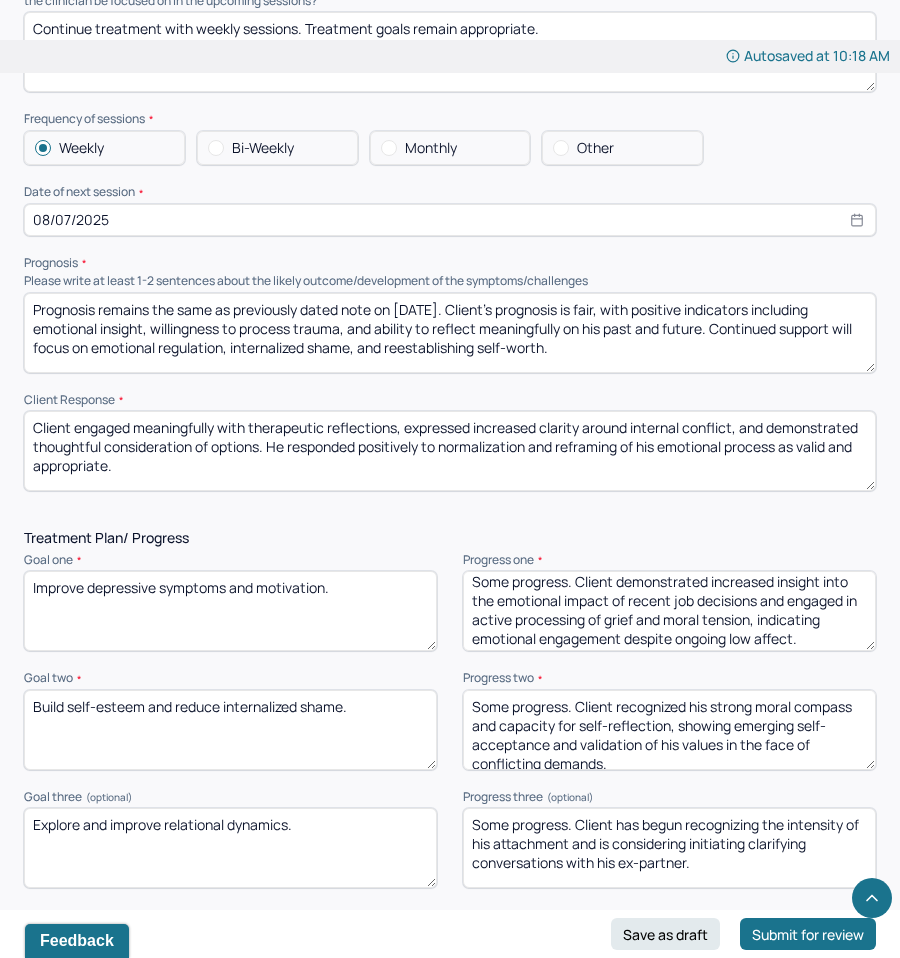 scroll, scrollTop: 3, scrollLeft: 0, axis: vertical 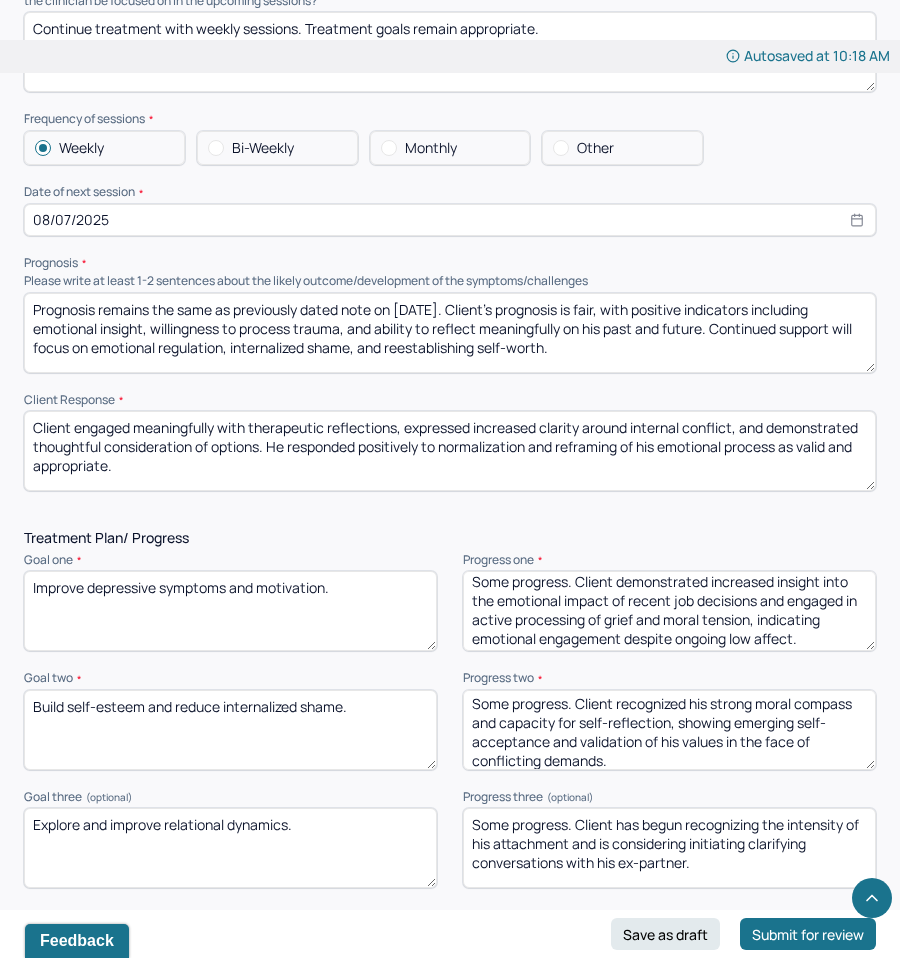 type on "Some progress. Client recognized his strong moral compass and capacity for self-reflection, showing emerging self-acceptance and validation of his values in the face of conflicting demands." 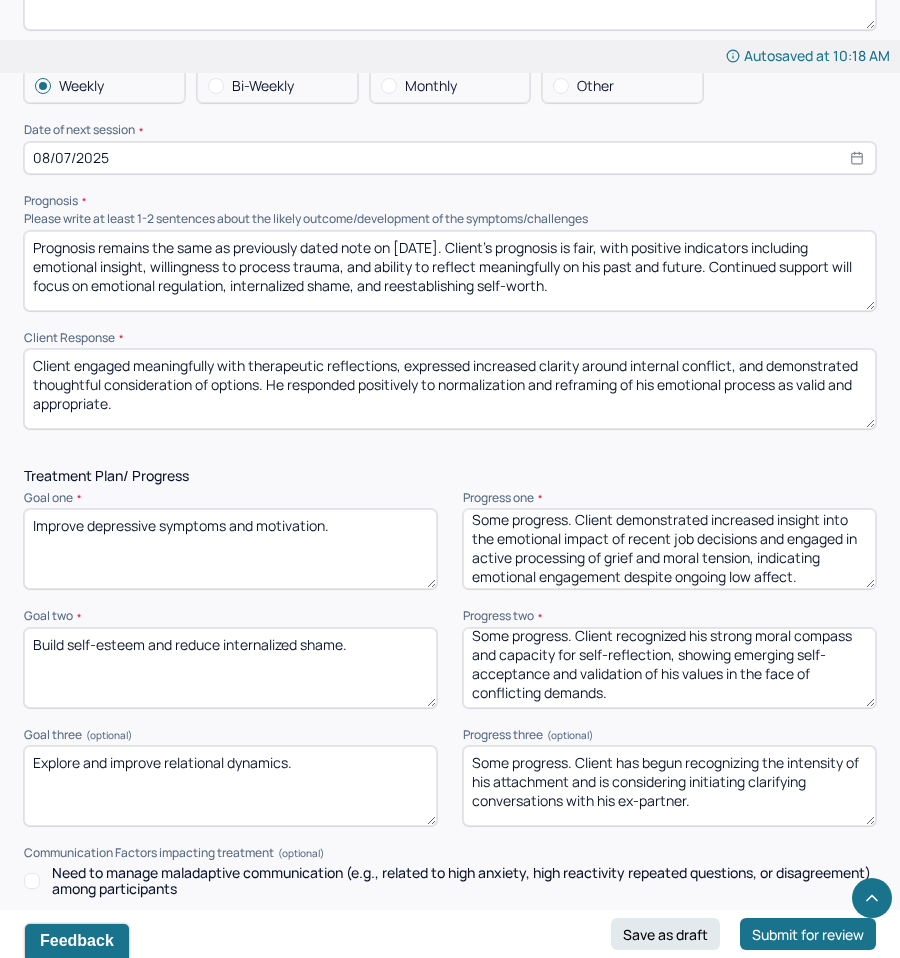 scroll, scrollTop: 2409, scrollLeft: 0, axis: vertical 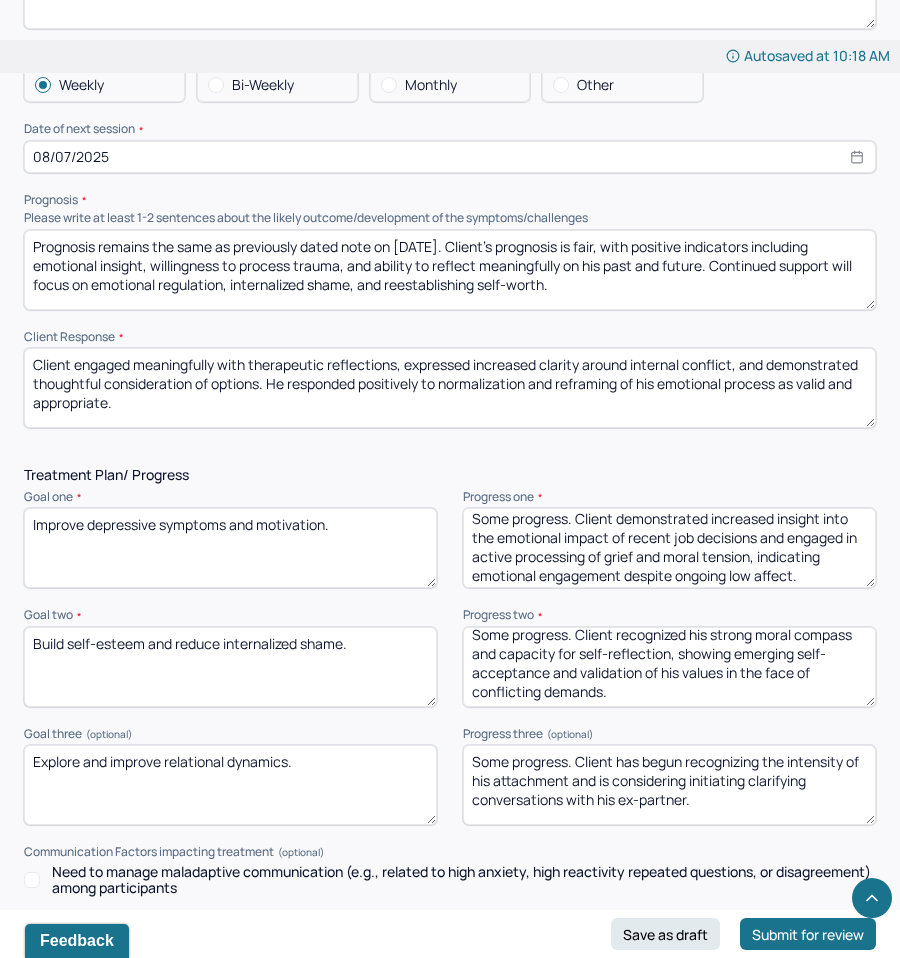 drag, startPoint x: 576, startPoint y: 764, endPoint x: 769, endPoint y: 838, distance: 206.70027 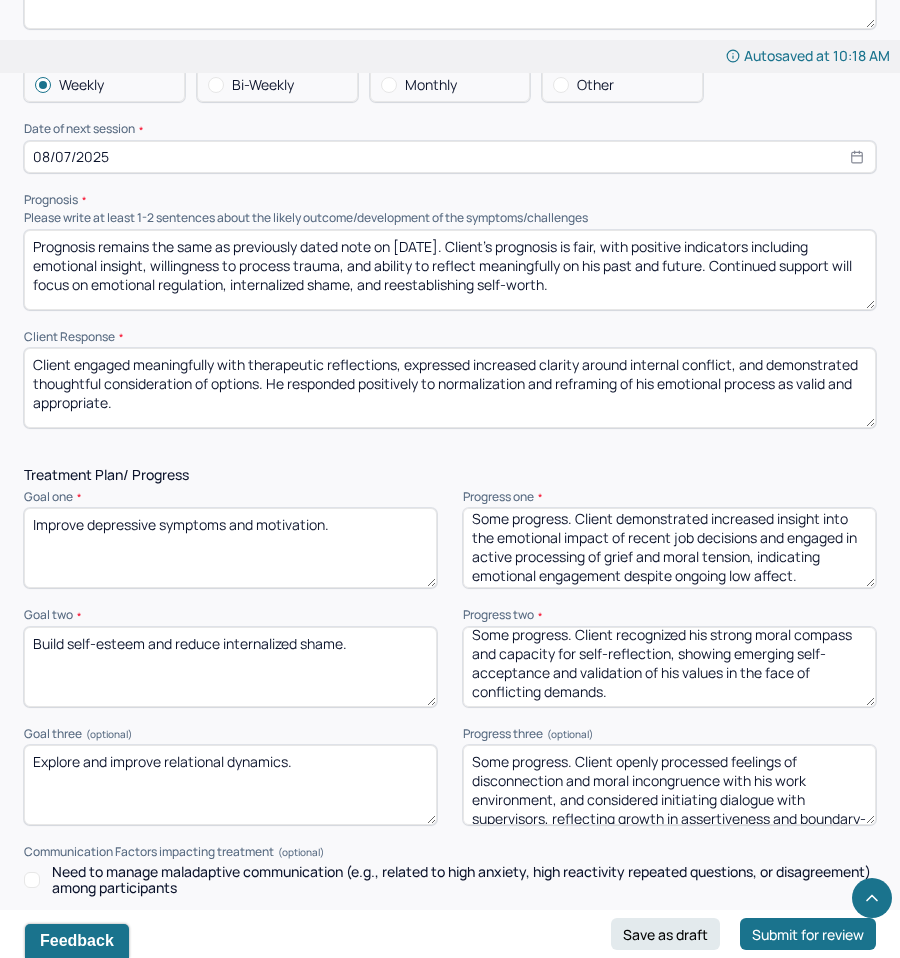scroll, scrollTop: 231, scrollLeft: 0, axis: vertical 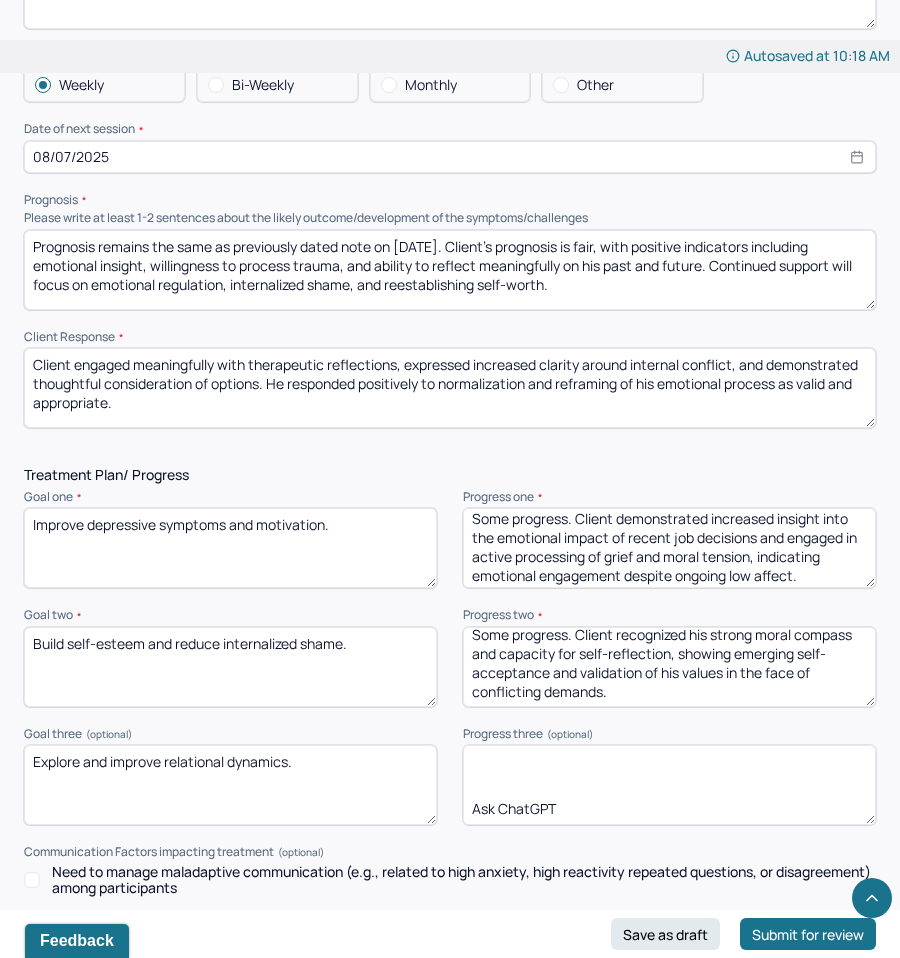 drag, startPoint x: 652, startPoint y: 804, endPoint x: 453, endPoint y: 781, distance: 200.32474 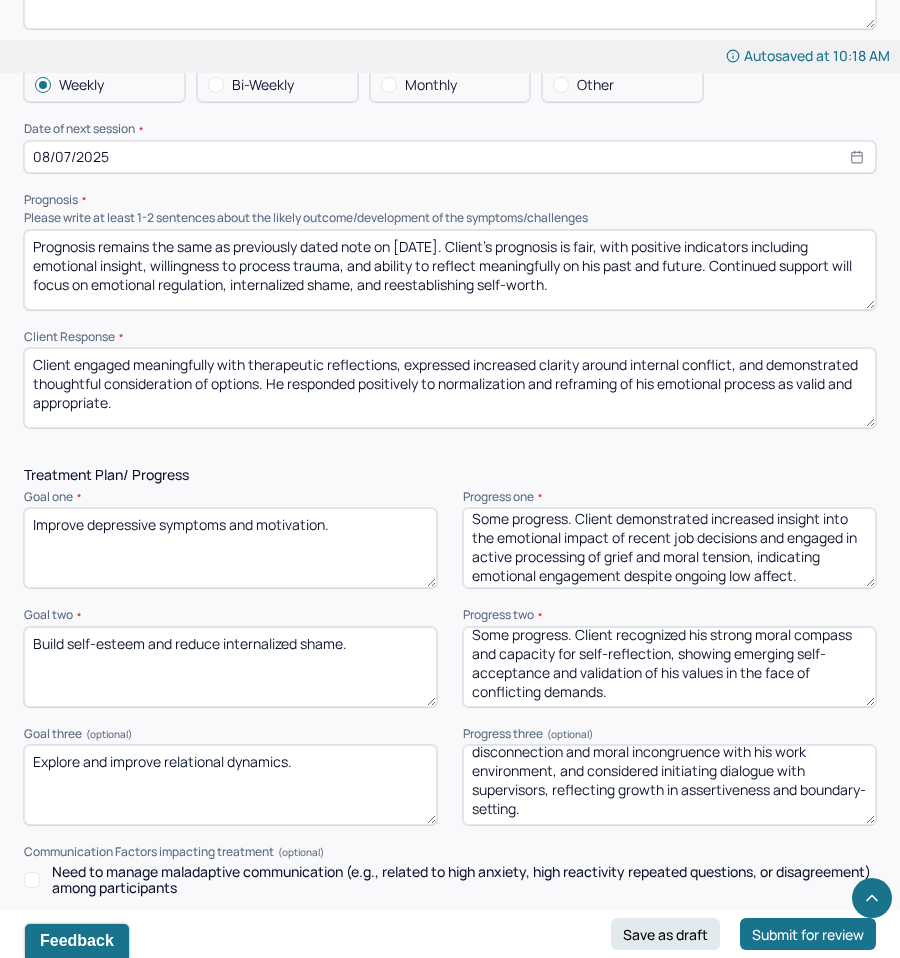 scroll, scrollTop: 28, scrollLeft: 0, axis: vertical 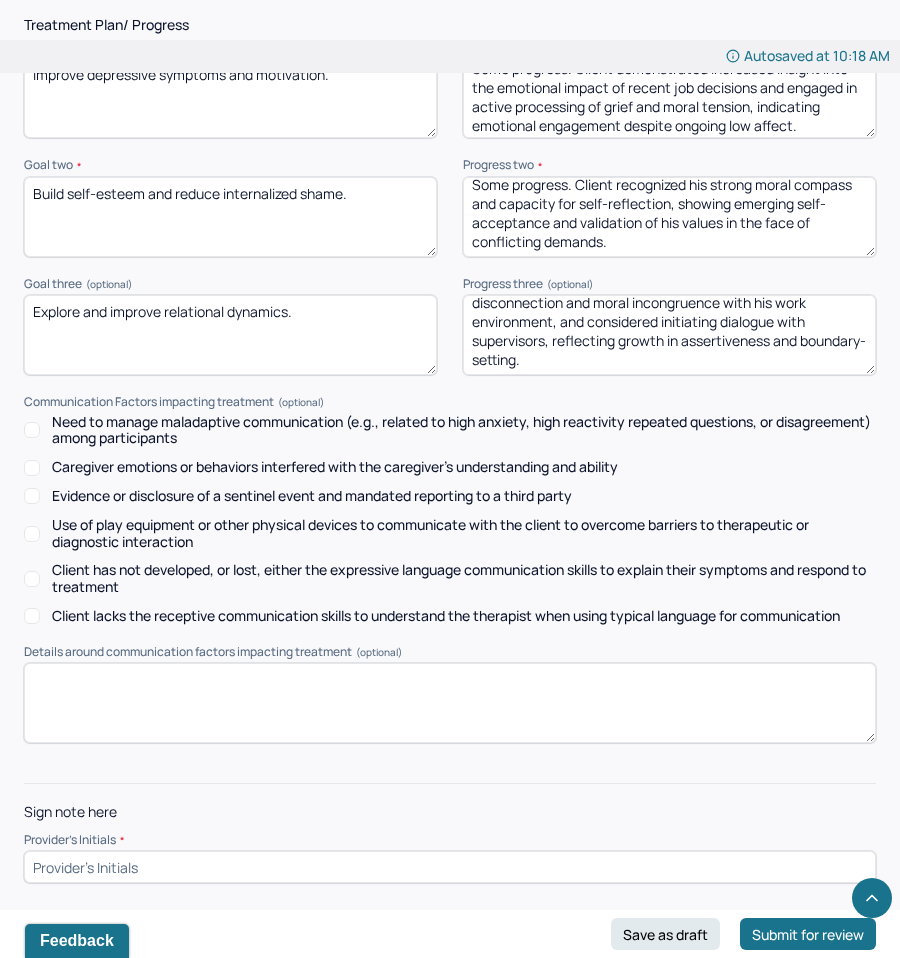 type on "Some progress. Client openly processed feelings of disconnection and moral incongruence with his work environment, and considered initiating dialogue with supervisors, reflecting growth in assertiveness and boundary-setting." 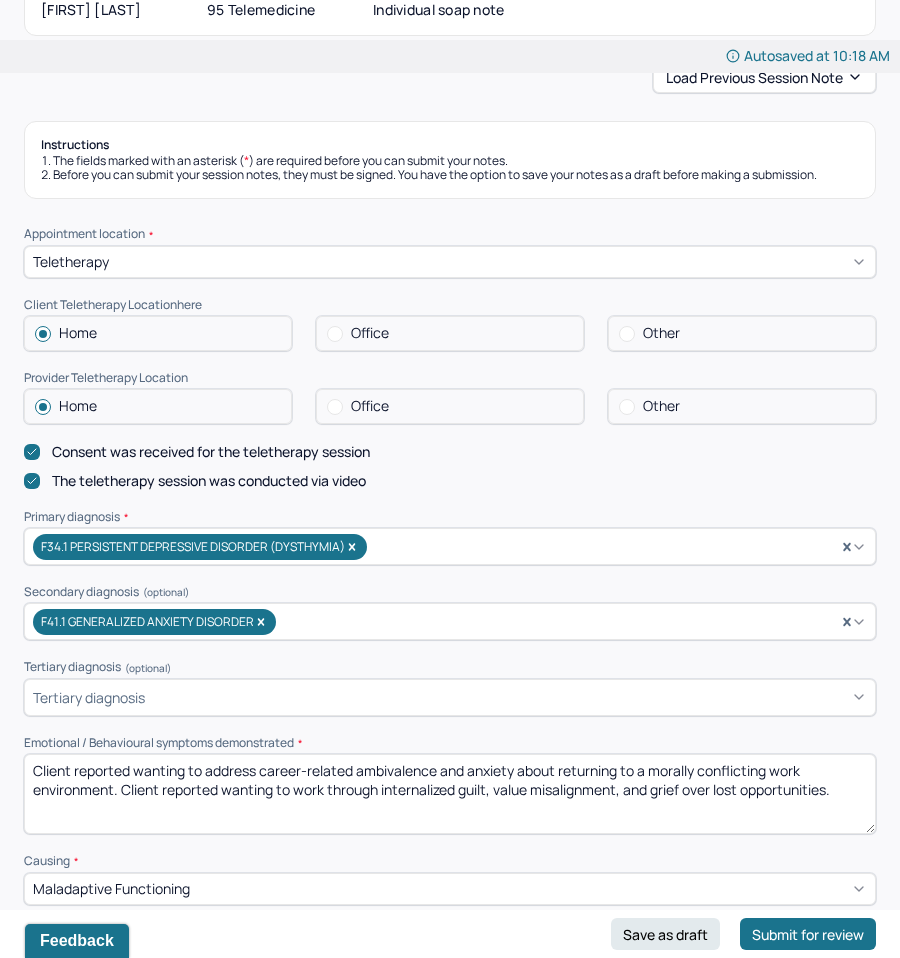 scroll, scrollTop: 445, scrollLeft: 0, axis: vertical 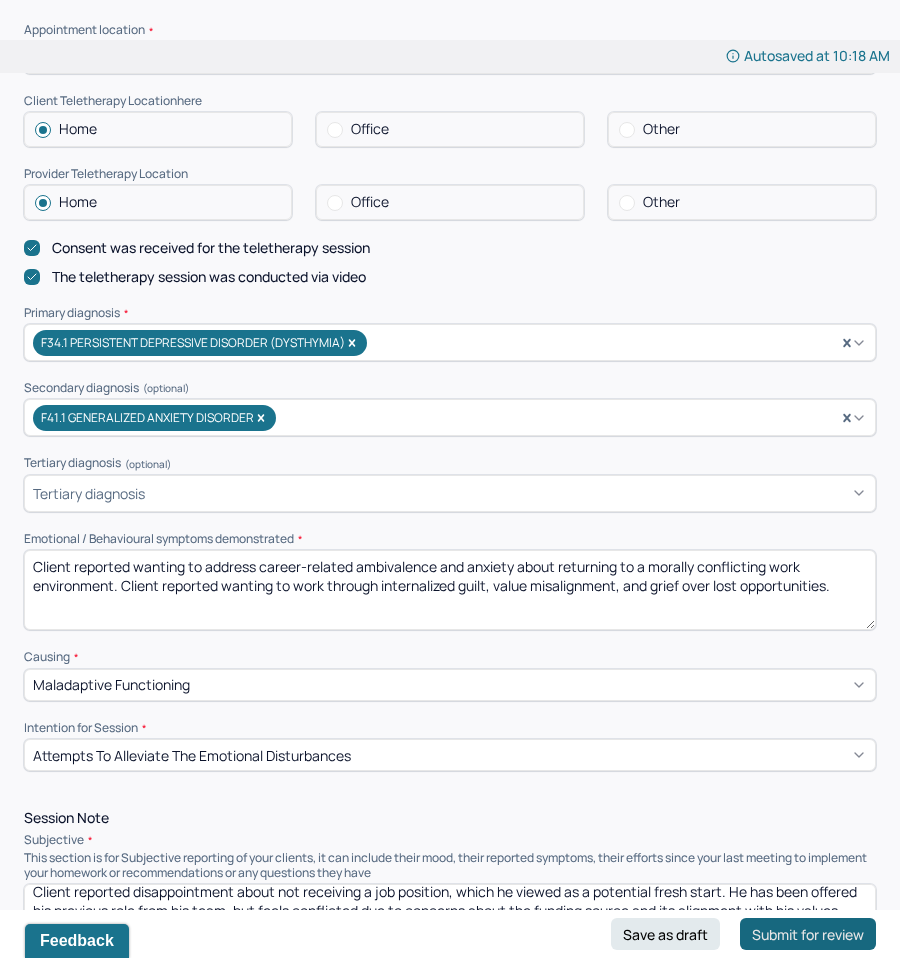 type on "JC" 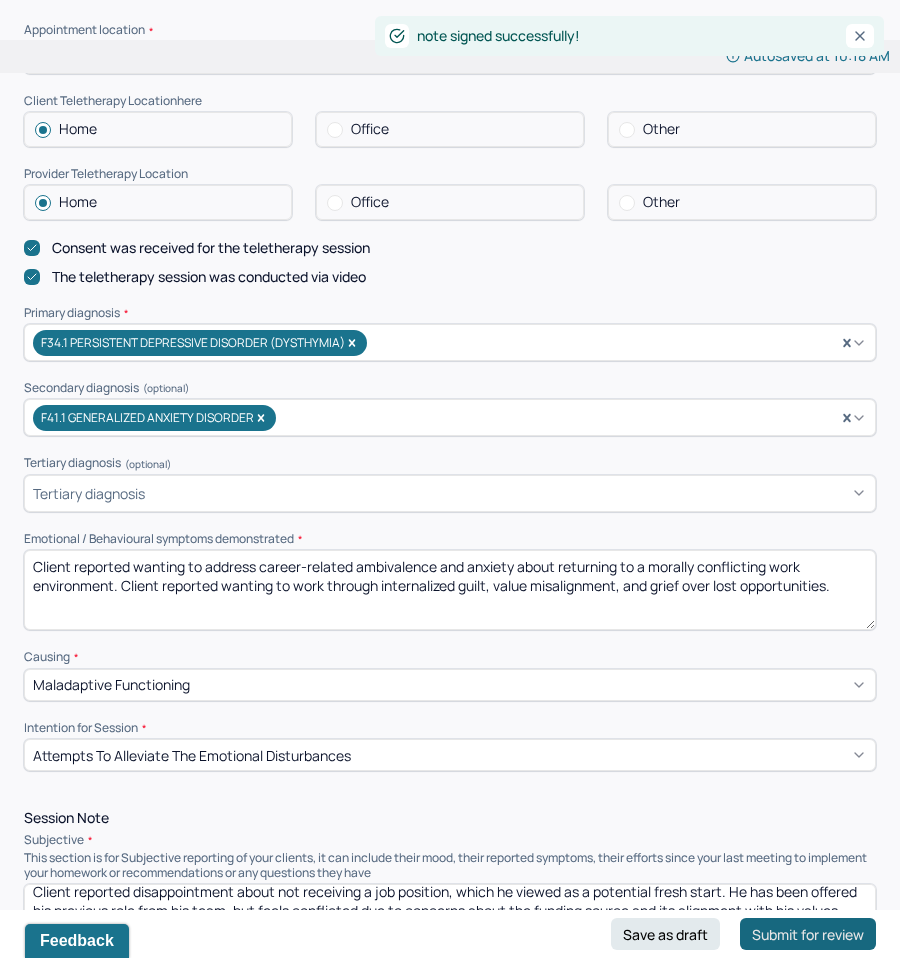 scroll, scrollTop: 0, scrollLeft: 0, axis: both 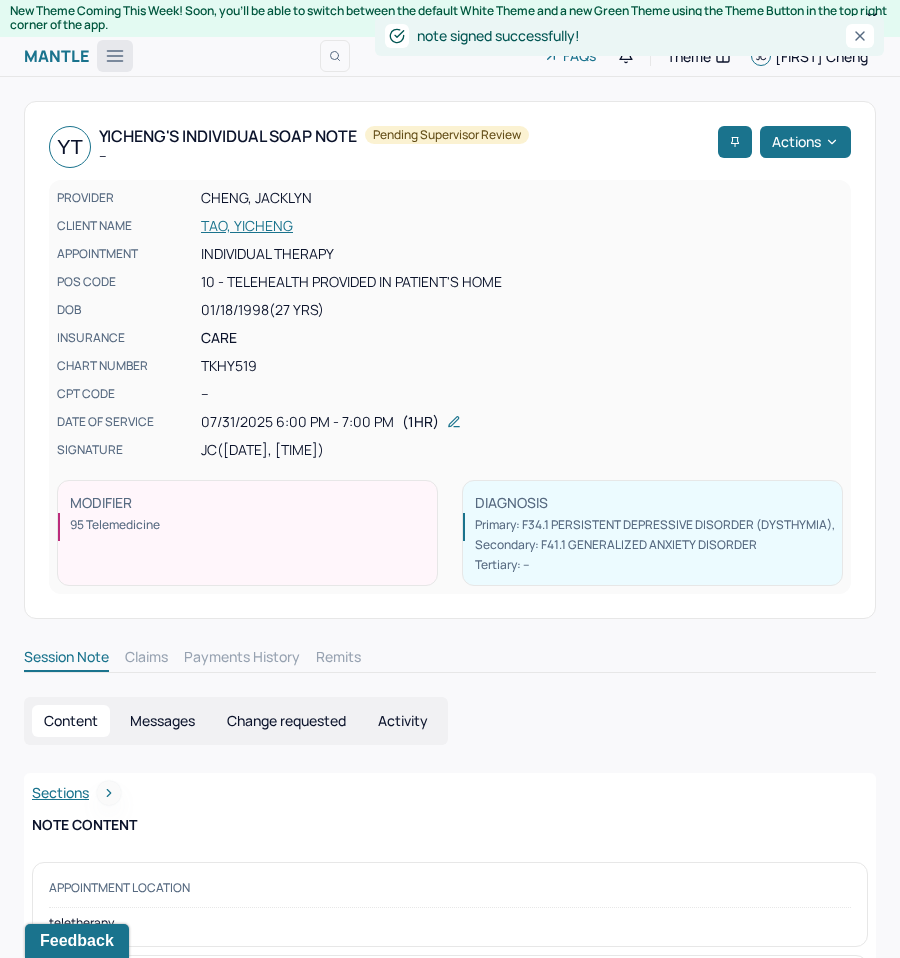 click at bounding box center [115, 56] 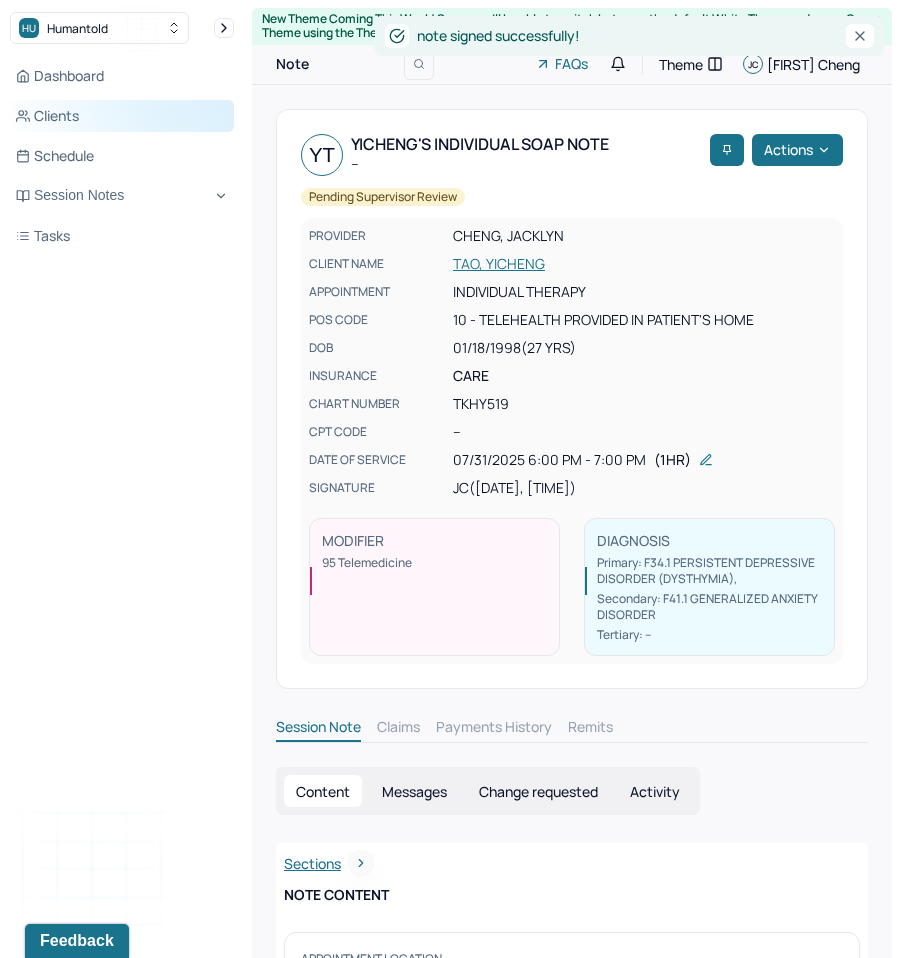 click on "Clients" at bounding box center (122, 116) 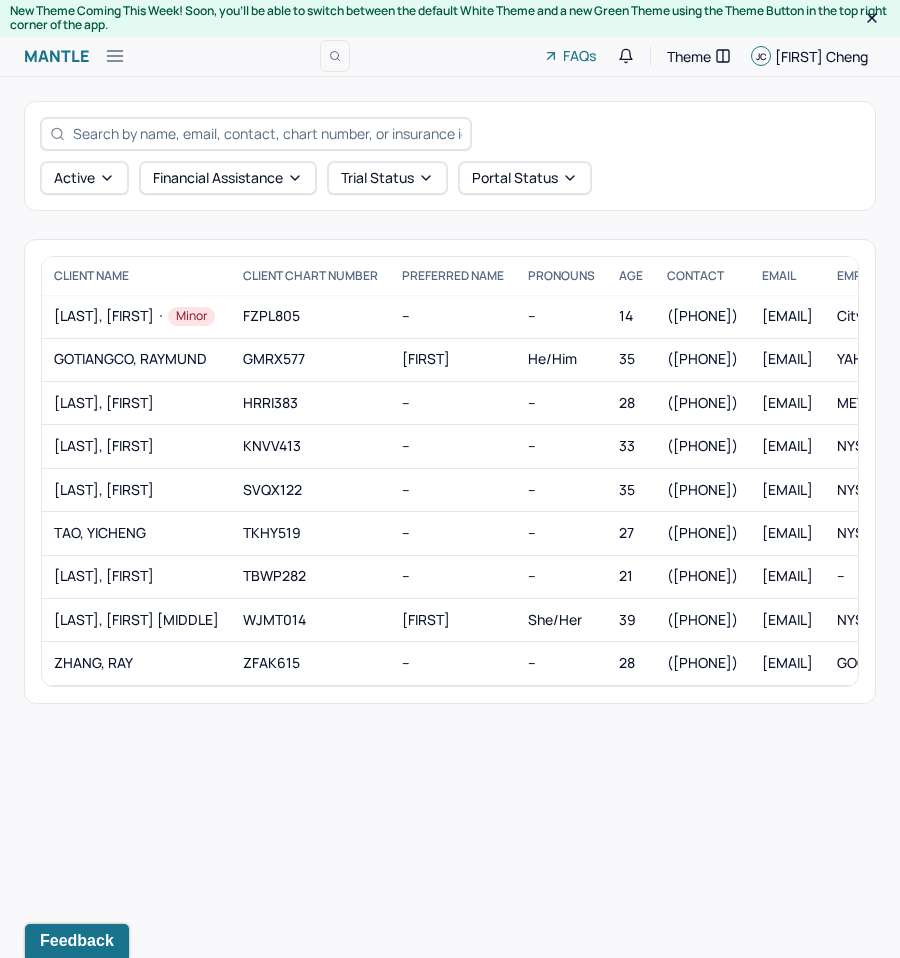 click on "Mantle" at bounding box center [56, 56] 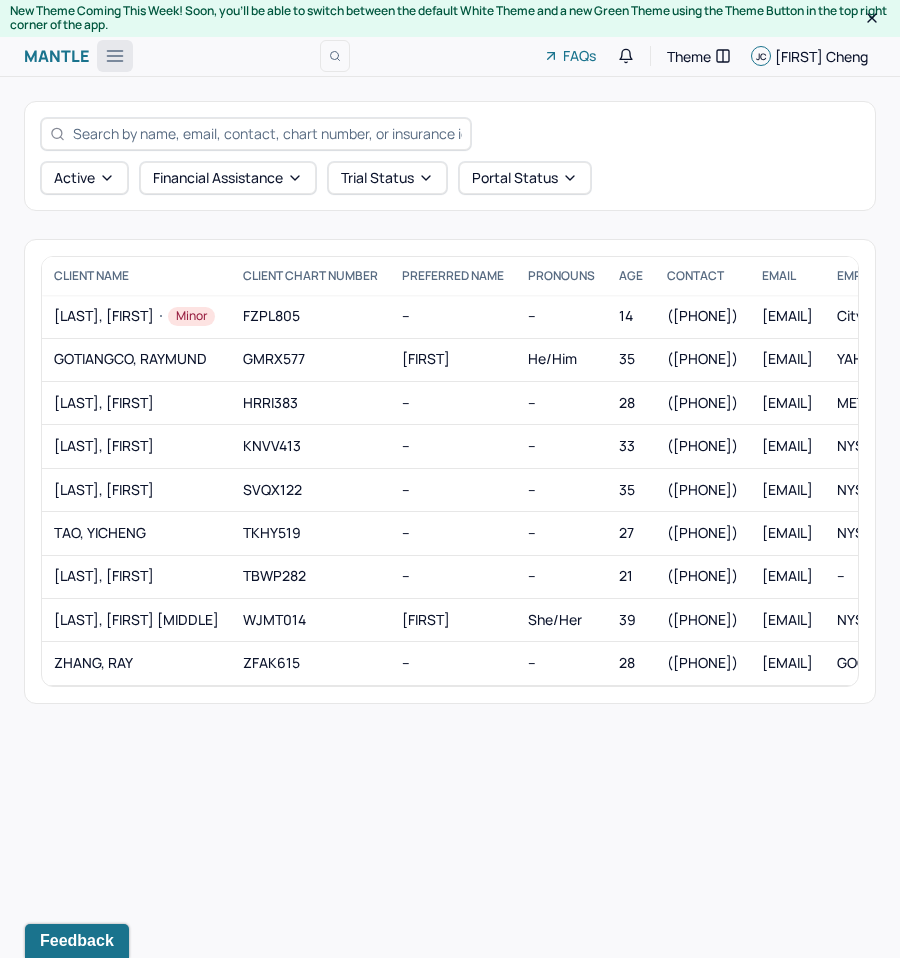 click 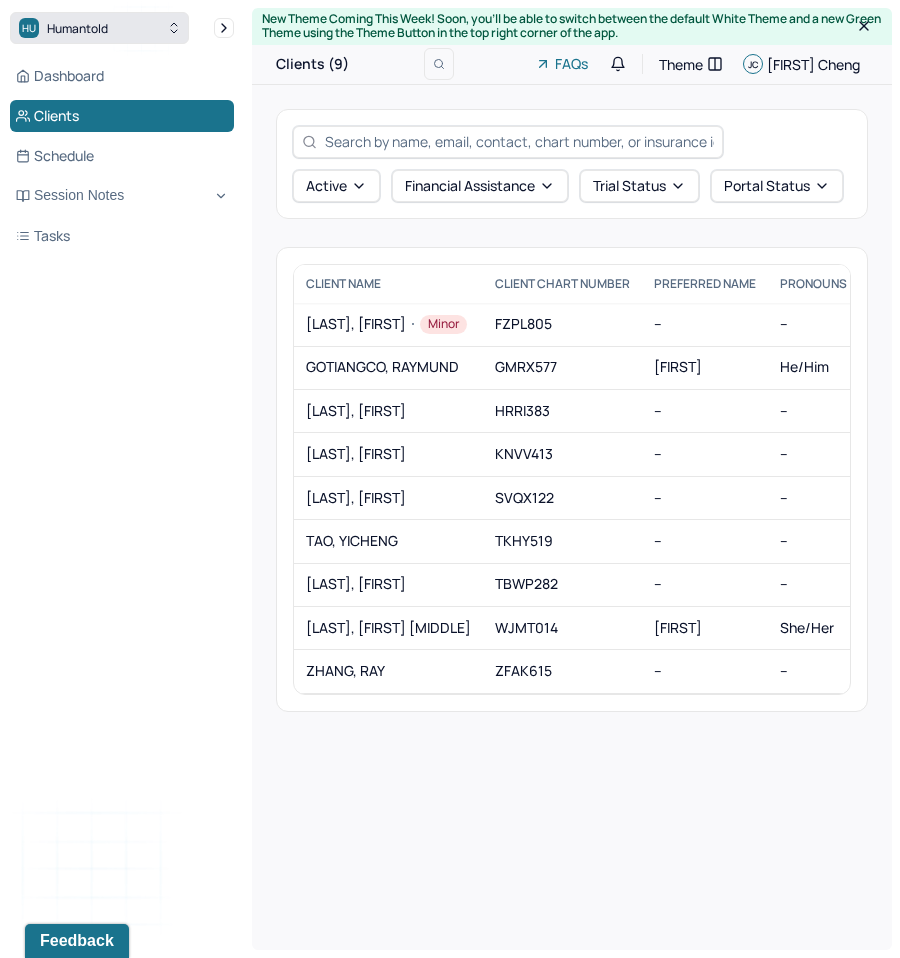 click on "HU Humantold" at bounding box center [99, 28] 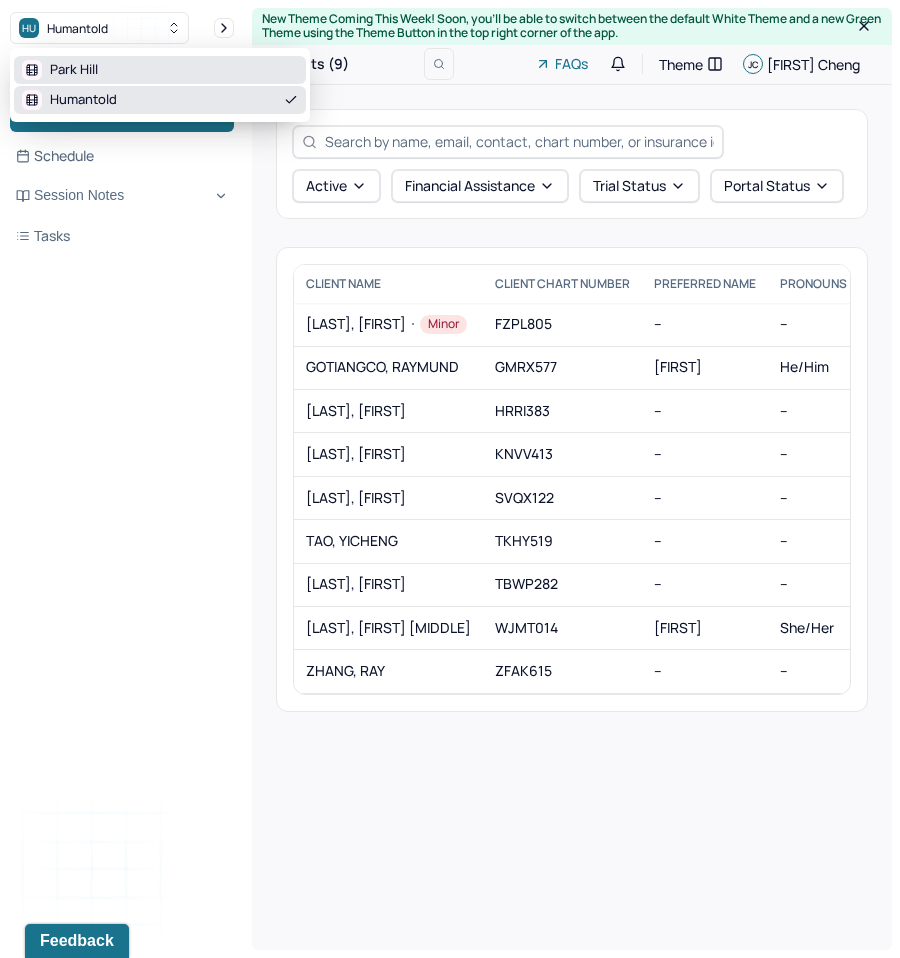 click on "Park Hill" at bounding box center (160, 70) 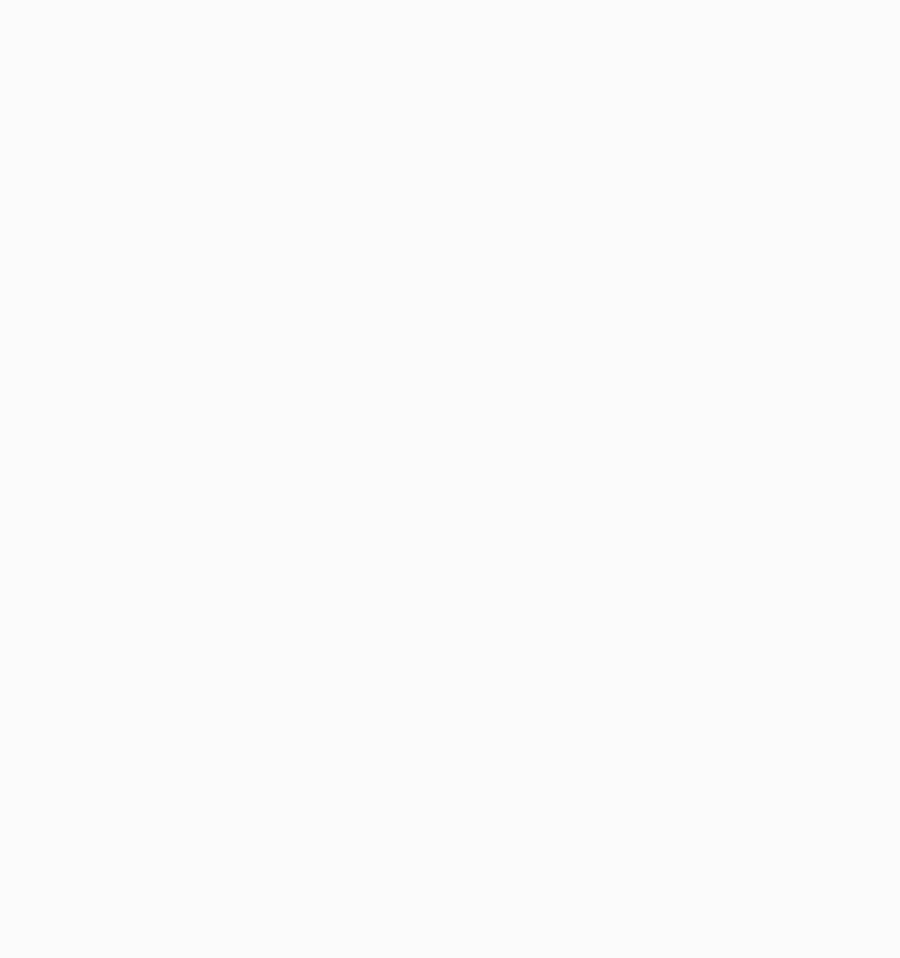 scroll, scrollTop: 0, scrollLeft: 0, axis: both 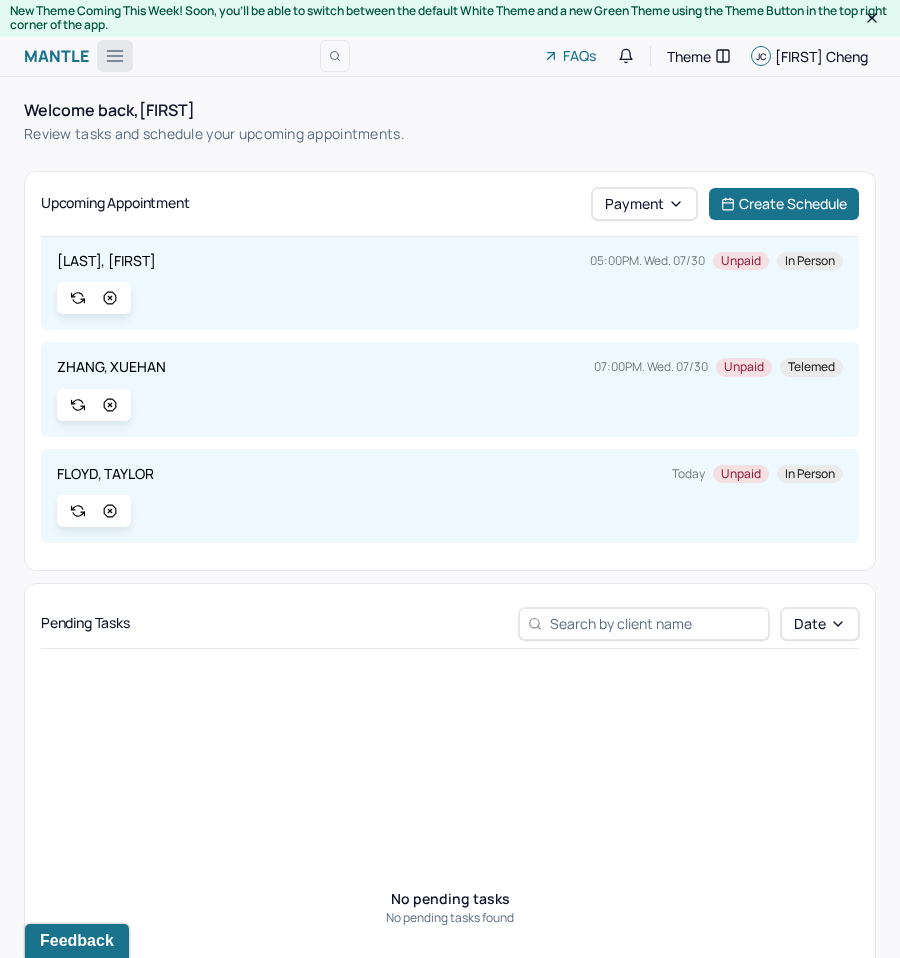 click at bounding box center (115, 56) 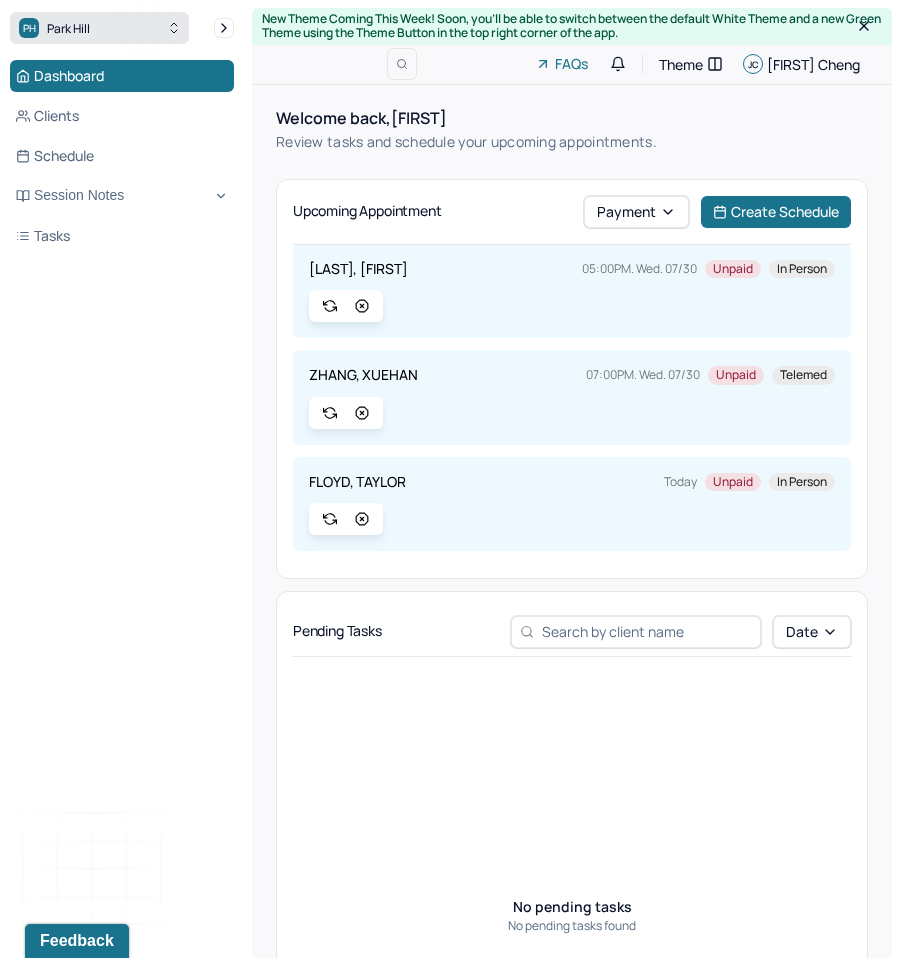 click on "PH Park Hill" at bounding box center [99, 28] 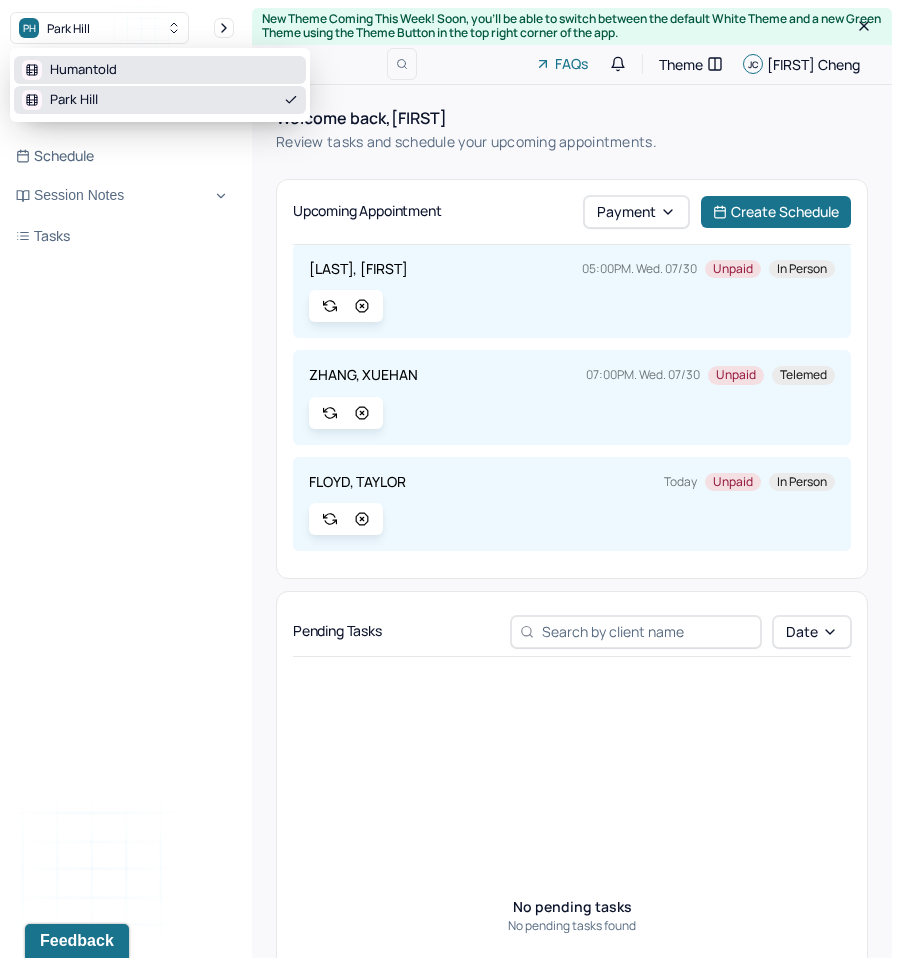 click on "Humantold" at bounding box center [160, 70] 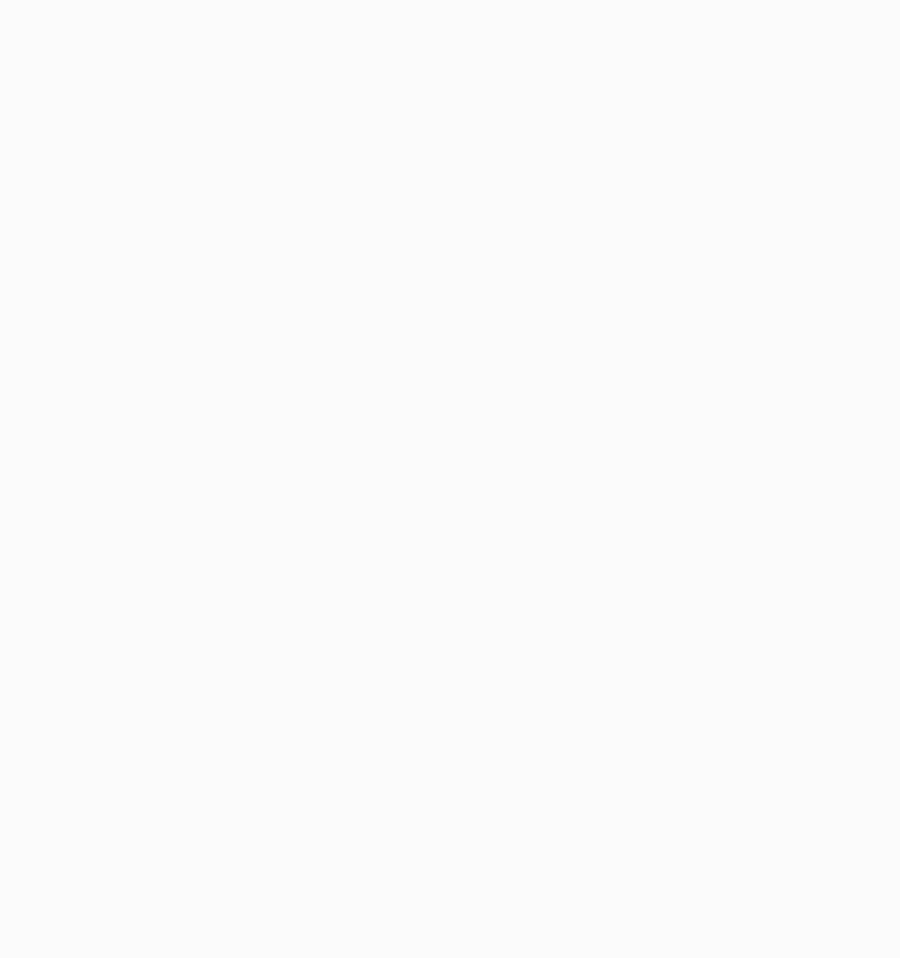 scroll, scrollTop: 0, scrollLeft: 0, axis: both 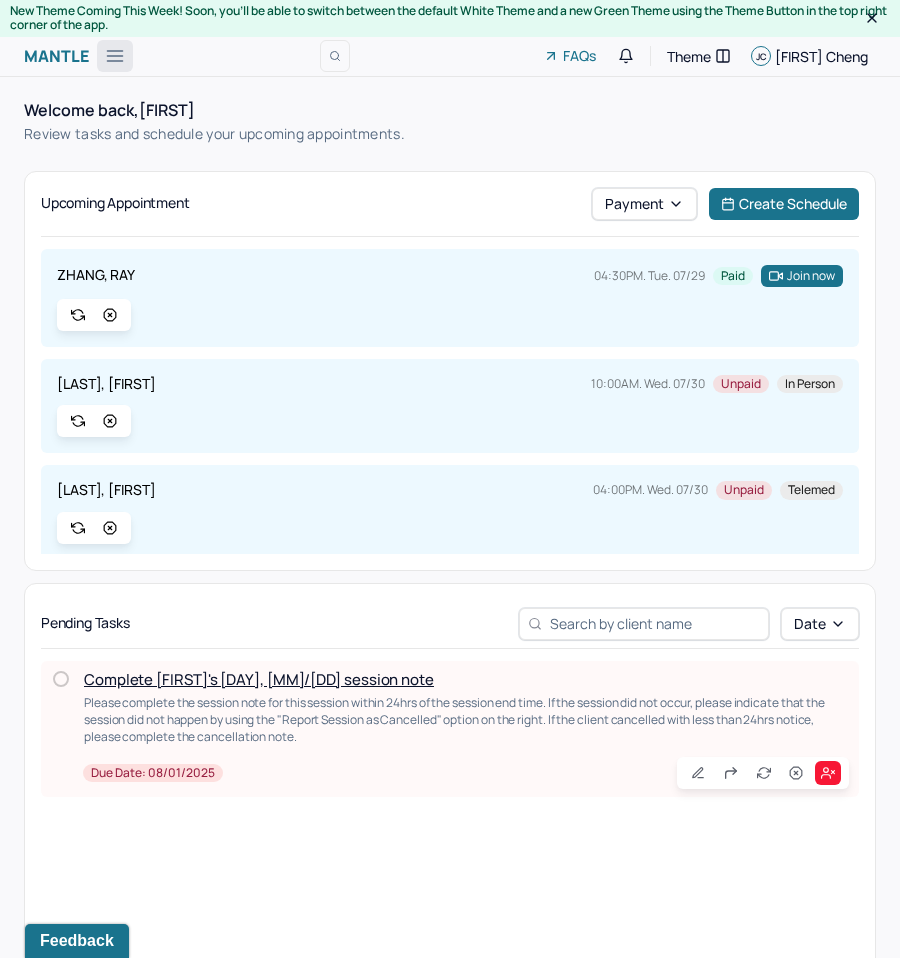 click 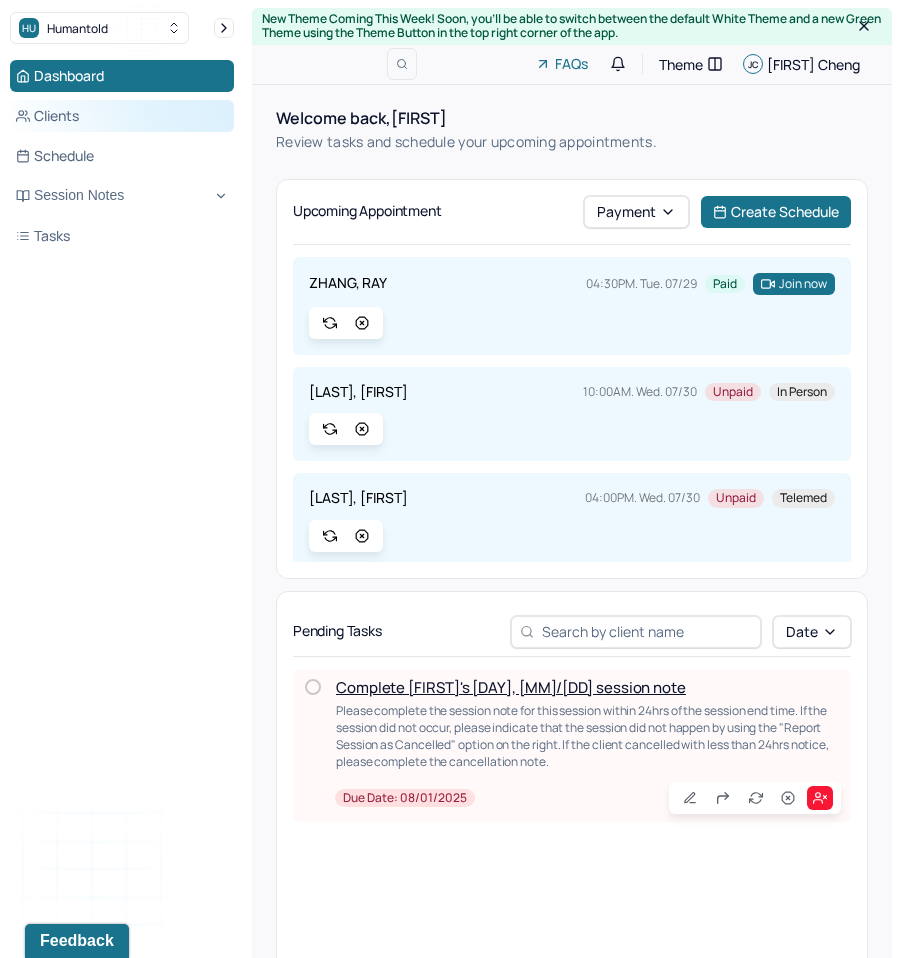 click on "Clients" at bounding box center [122, 116] 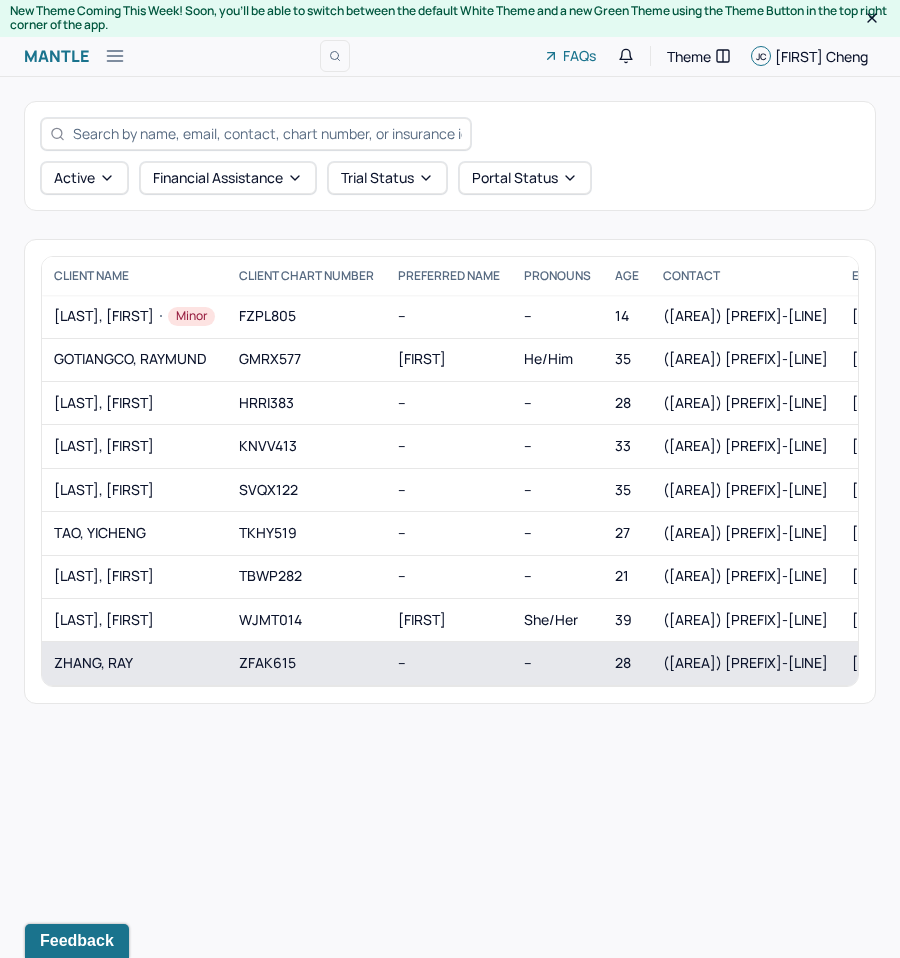 click on "ZHANG, RAY" at bounding box center (134, 663) 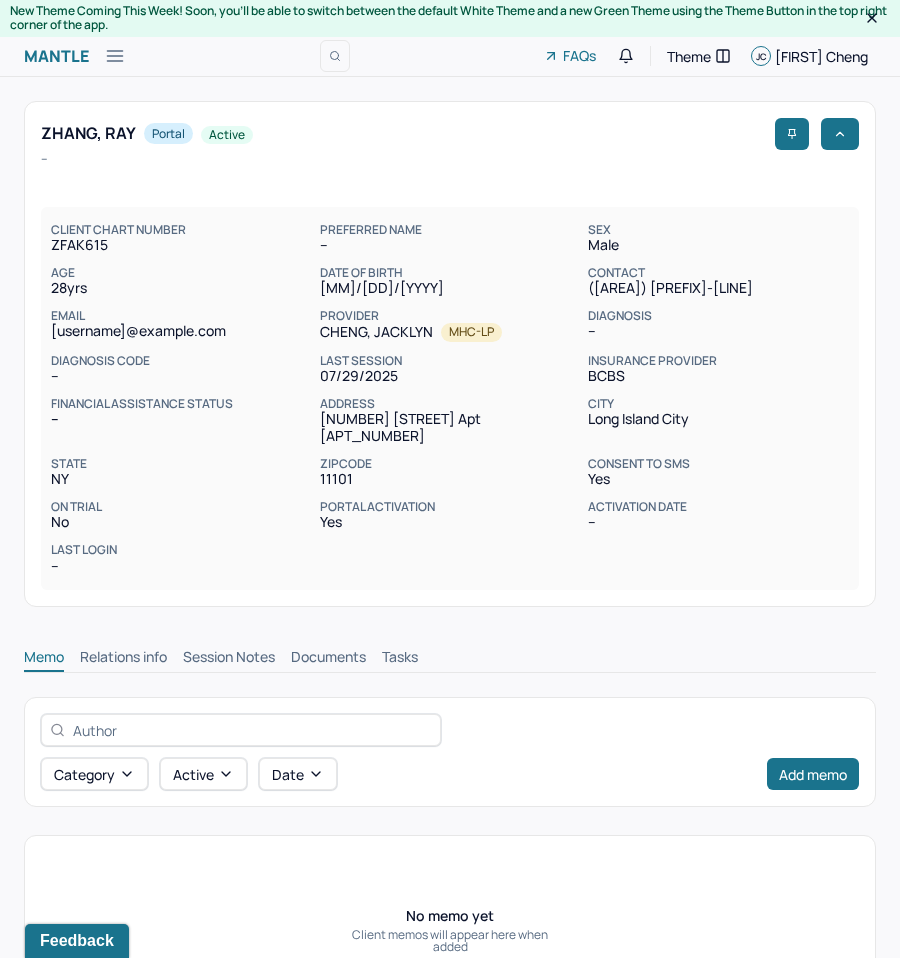 click on "Session Notes" at bounding box center [229, 659] 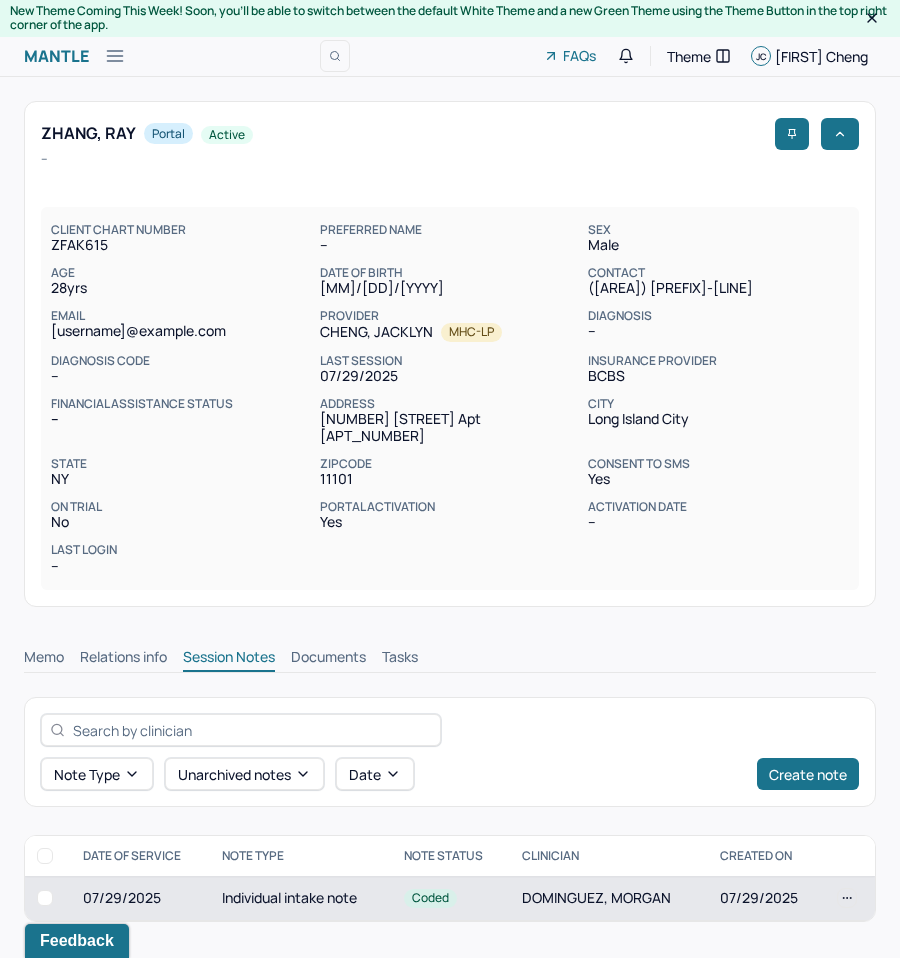 click on "Individual intake note" at bounding box center (301, 898) 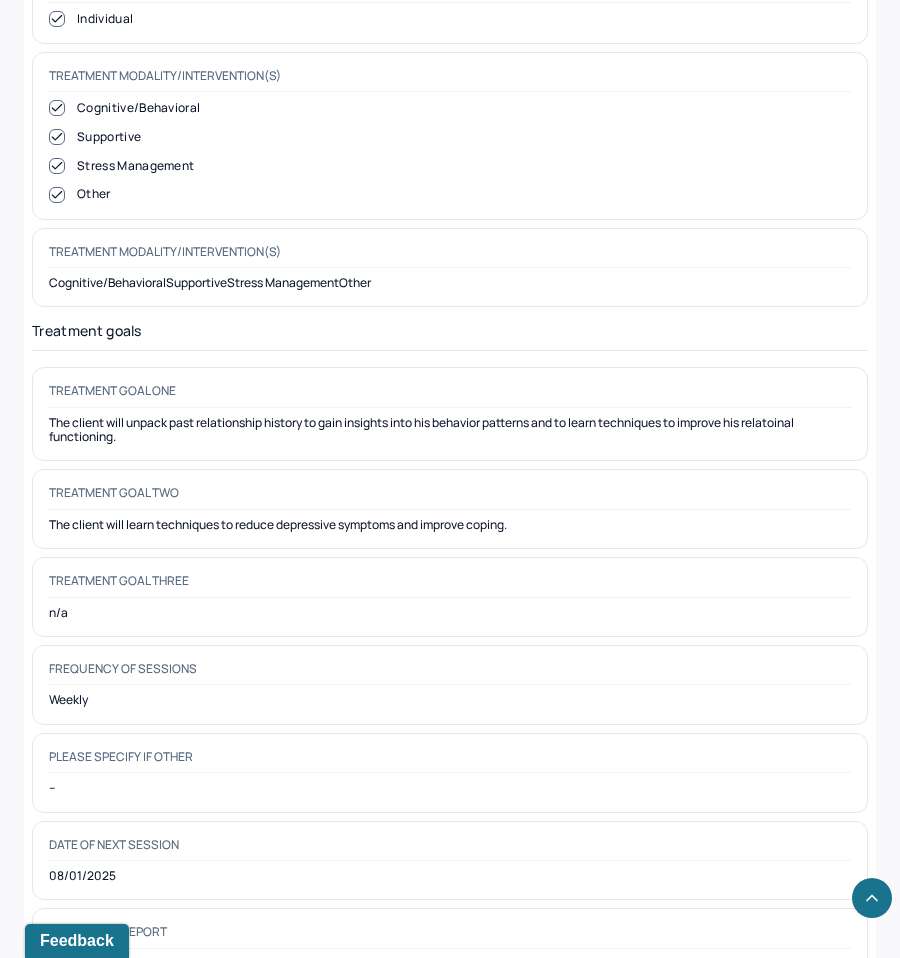 scroll, scrollTop: 9551, scrollLeft: 0, axis: vertical 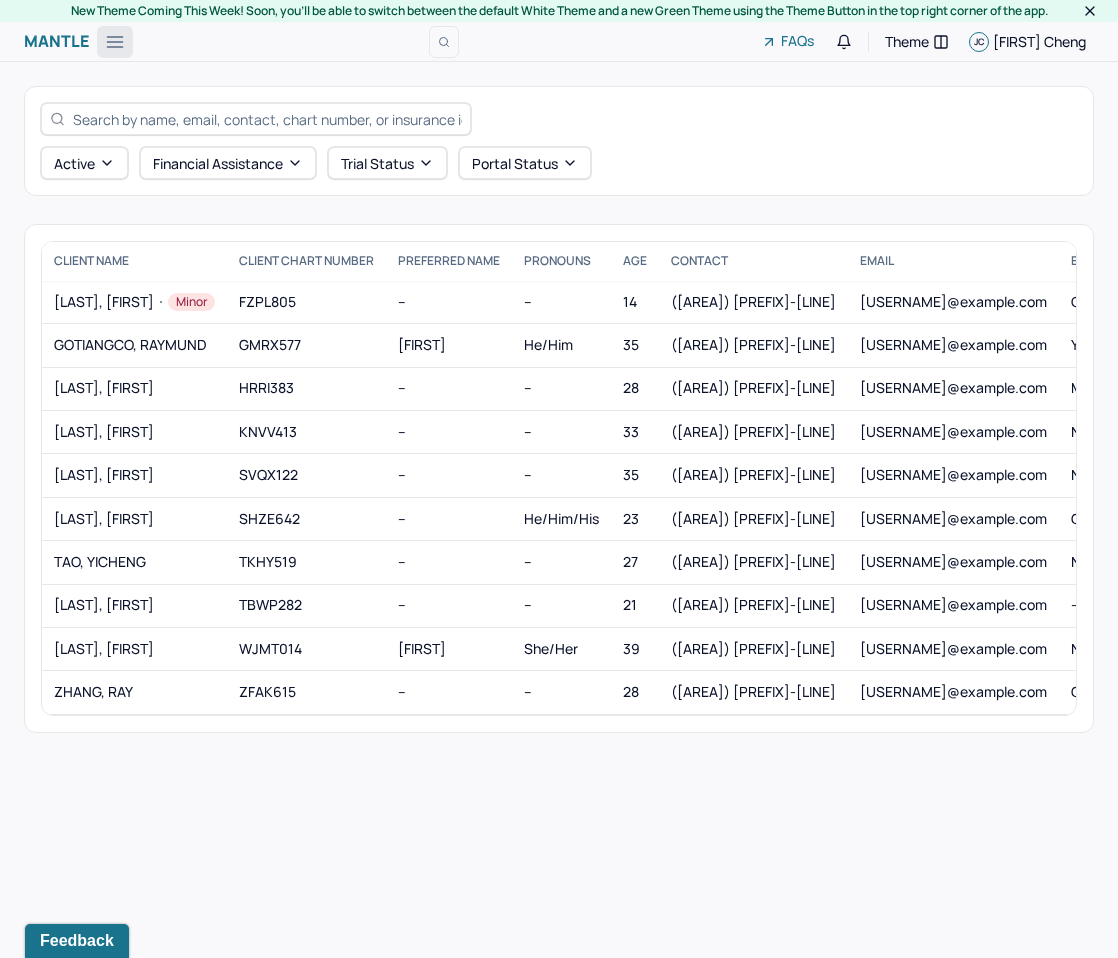click 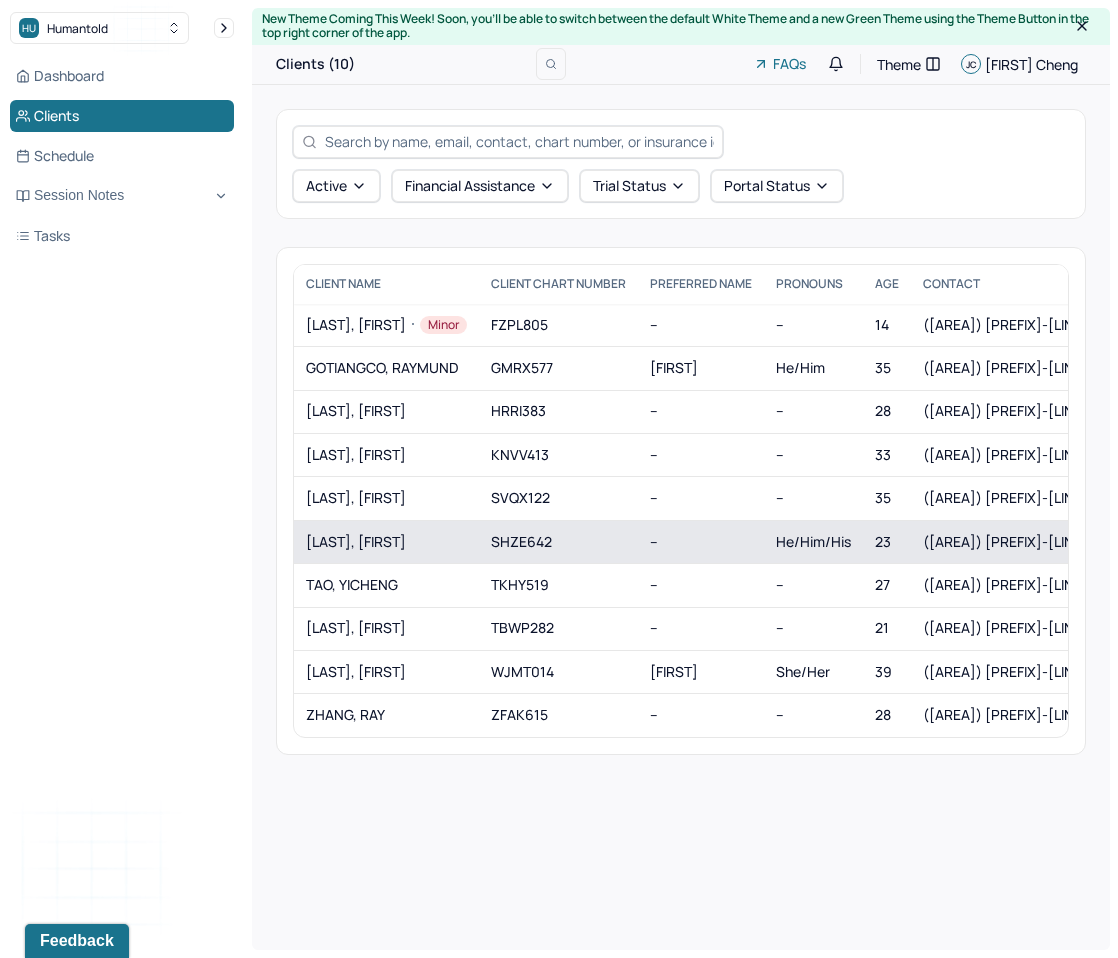 click on "SHENG, JEFFERSON" at bounding box center [386, 541] 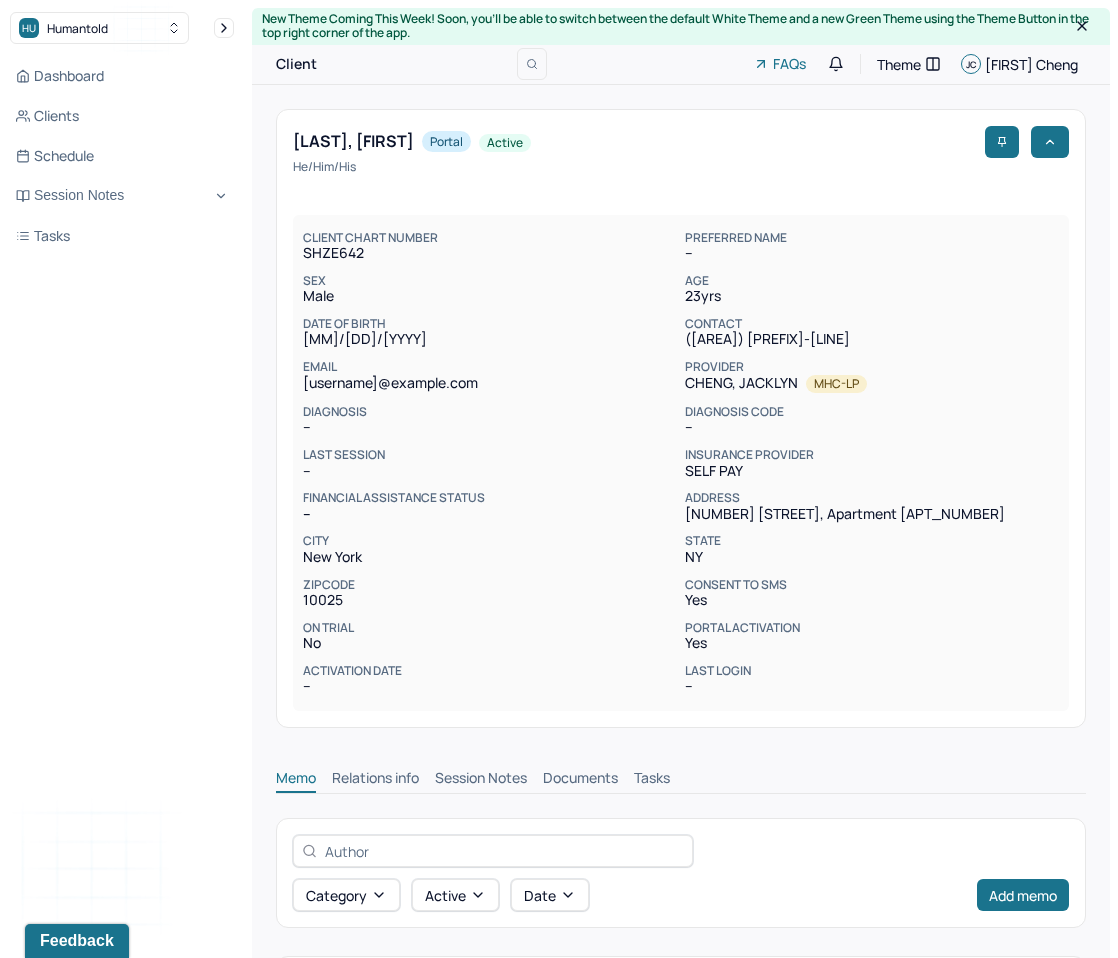 copy on "SHENG, JEFFERSON" 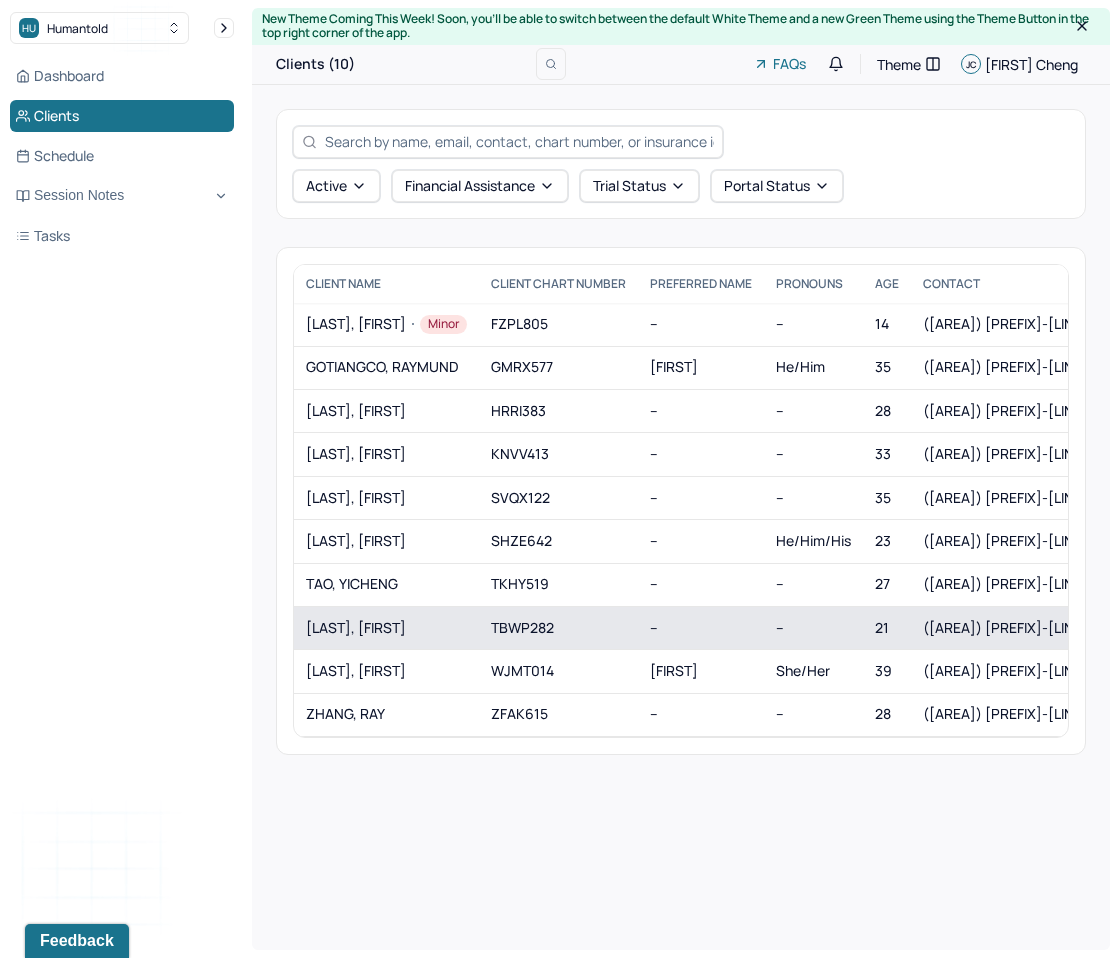 click on "[LAST], [FIRST]" at bounding box center [386, 628] 